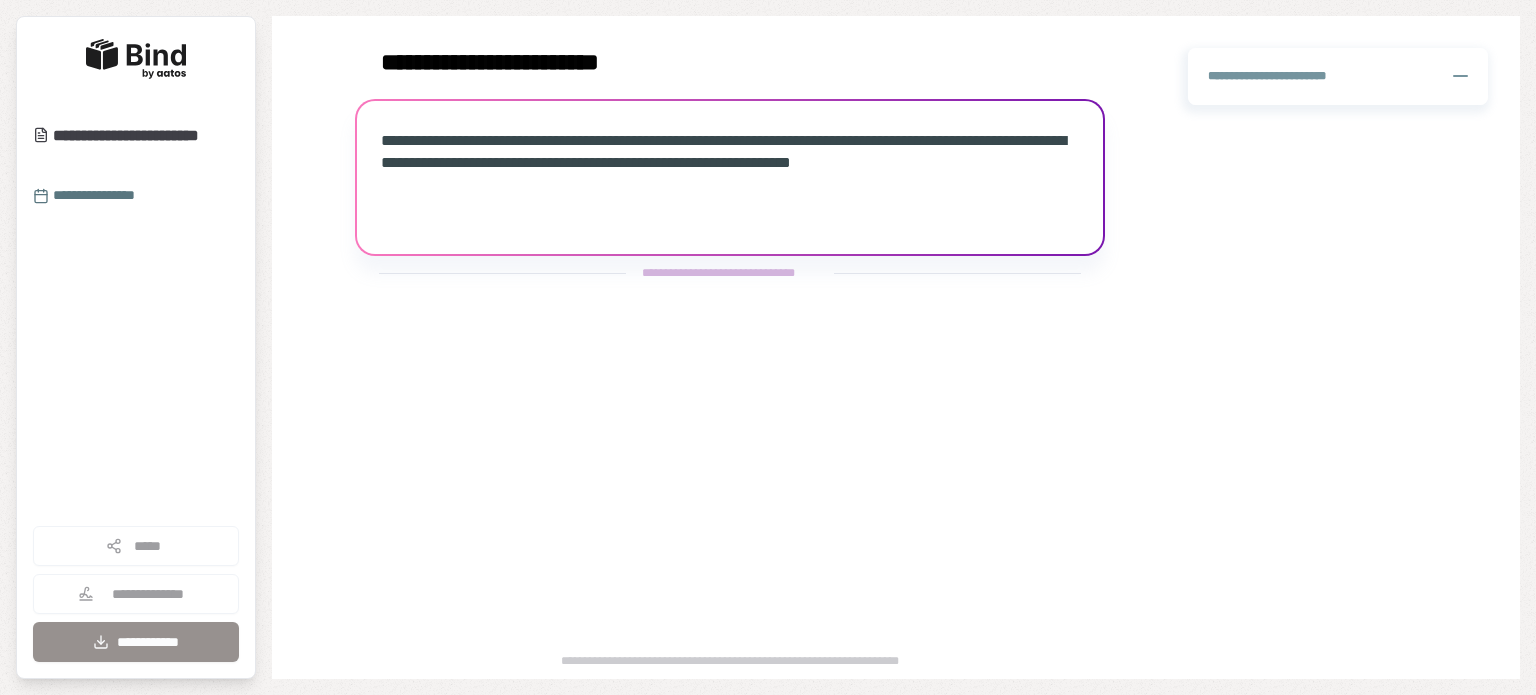 scroll, scrollTop: 0, scrollLeft: 0, axis: both 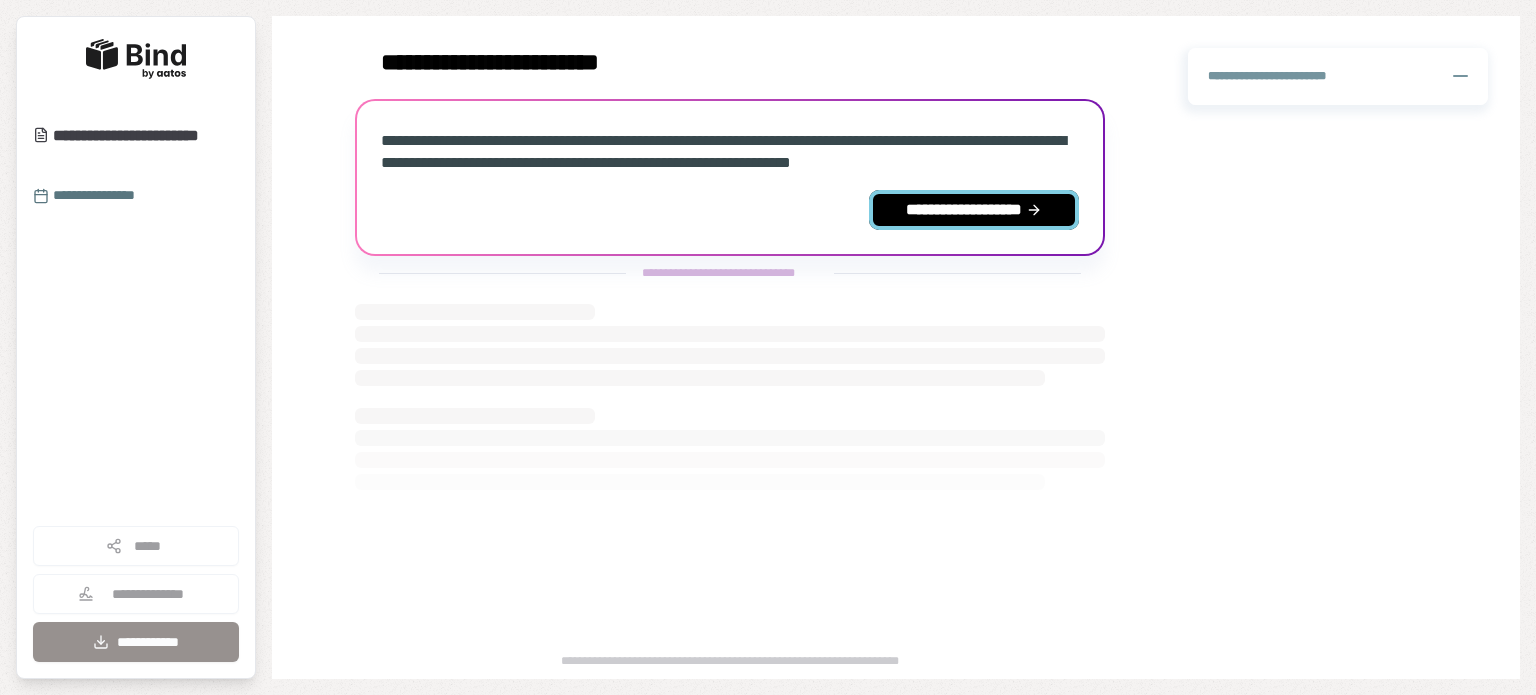 click on "**********" at bounding box center [974, 210] 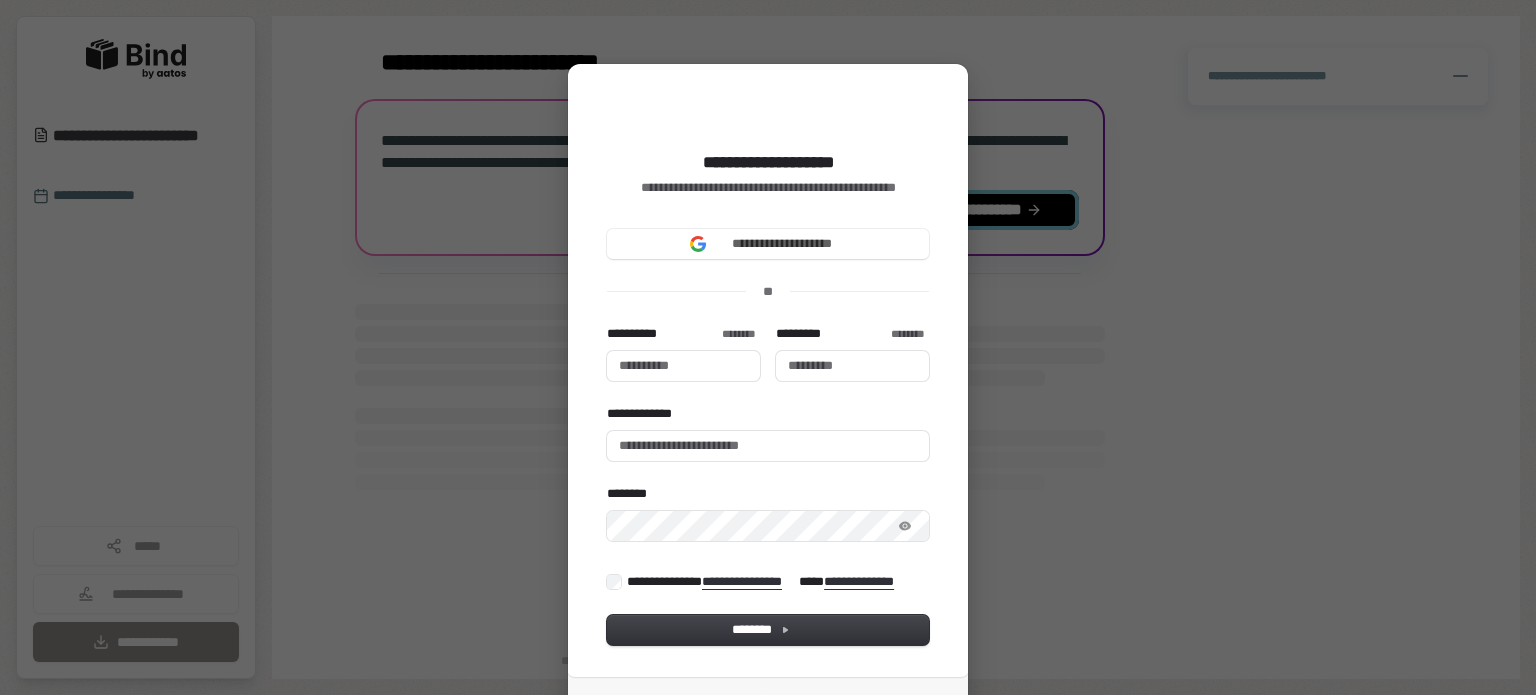 type 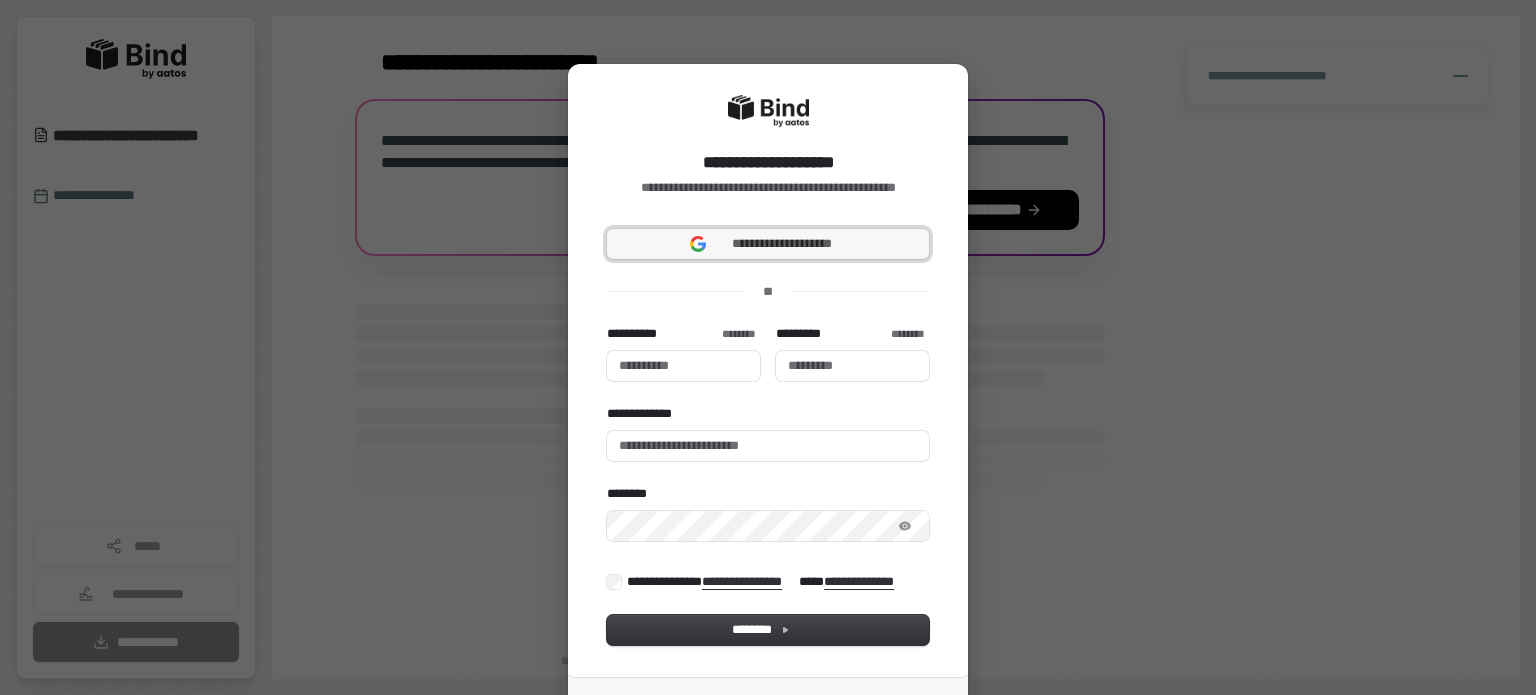 click on "**********" at bounding box center [782, 244] 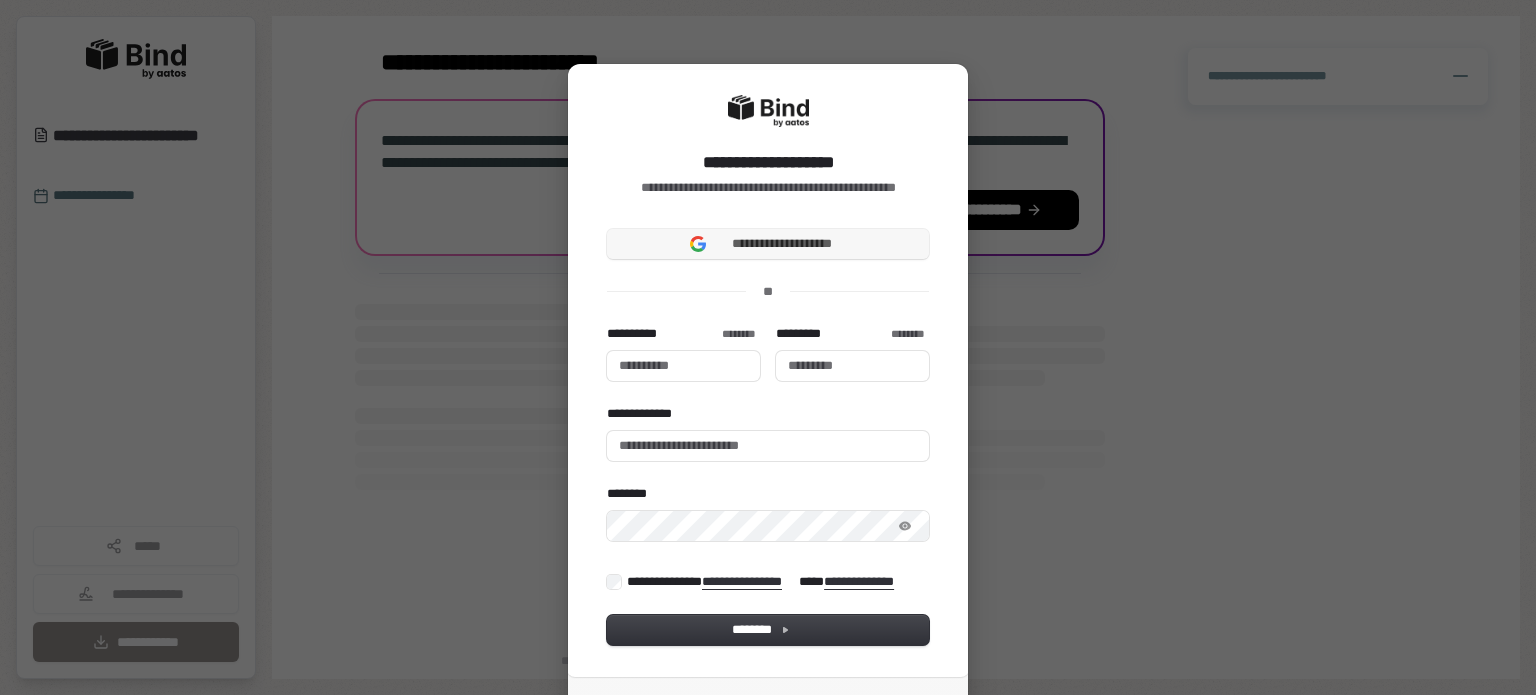 type 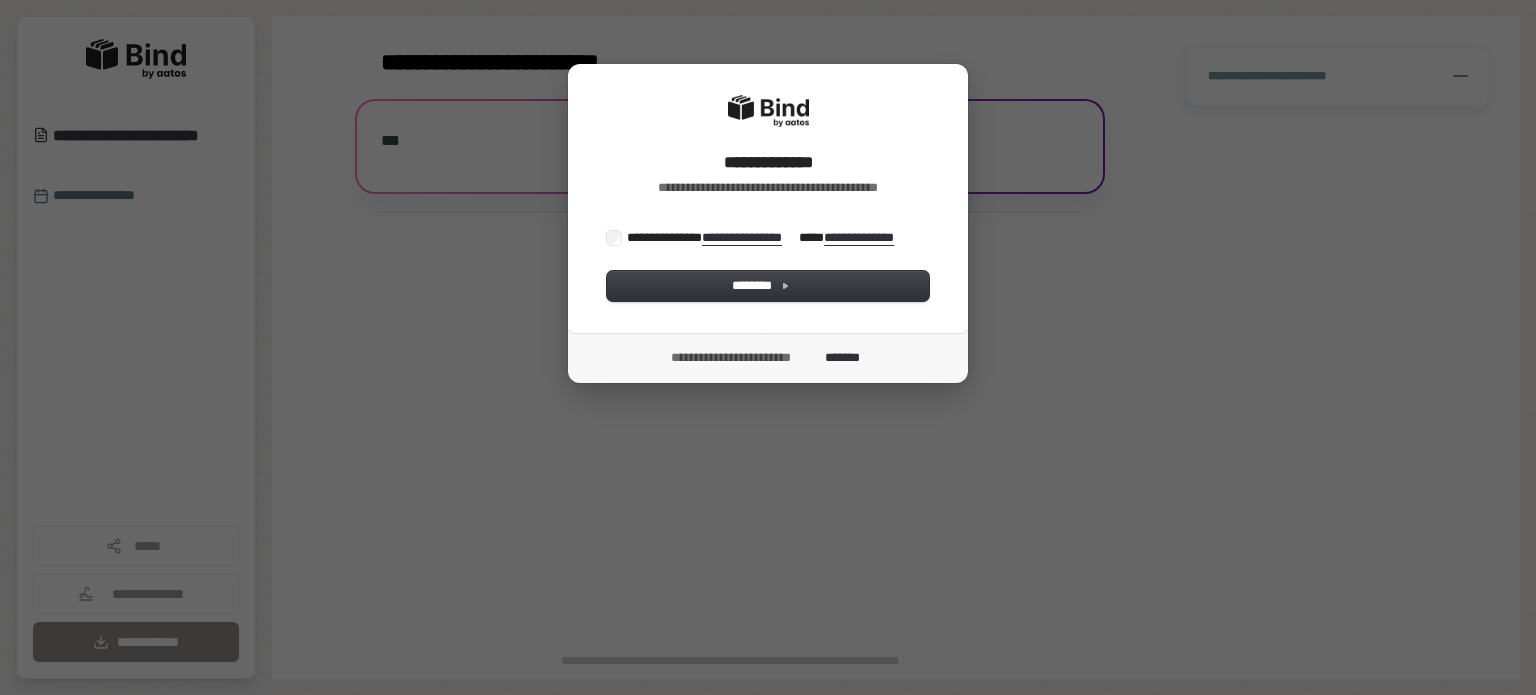 scroll, scrollTop: 0, scrollLeft: 0, axis: both 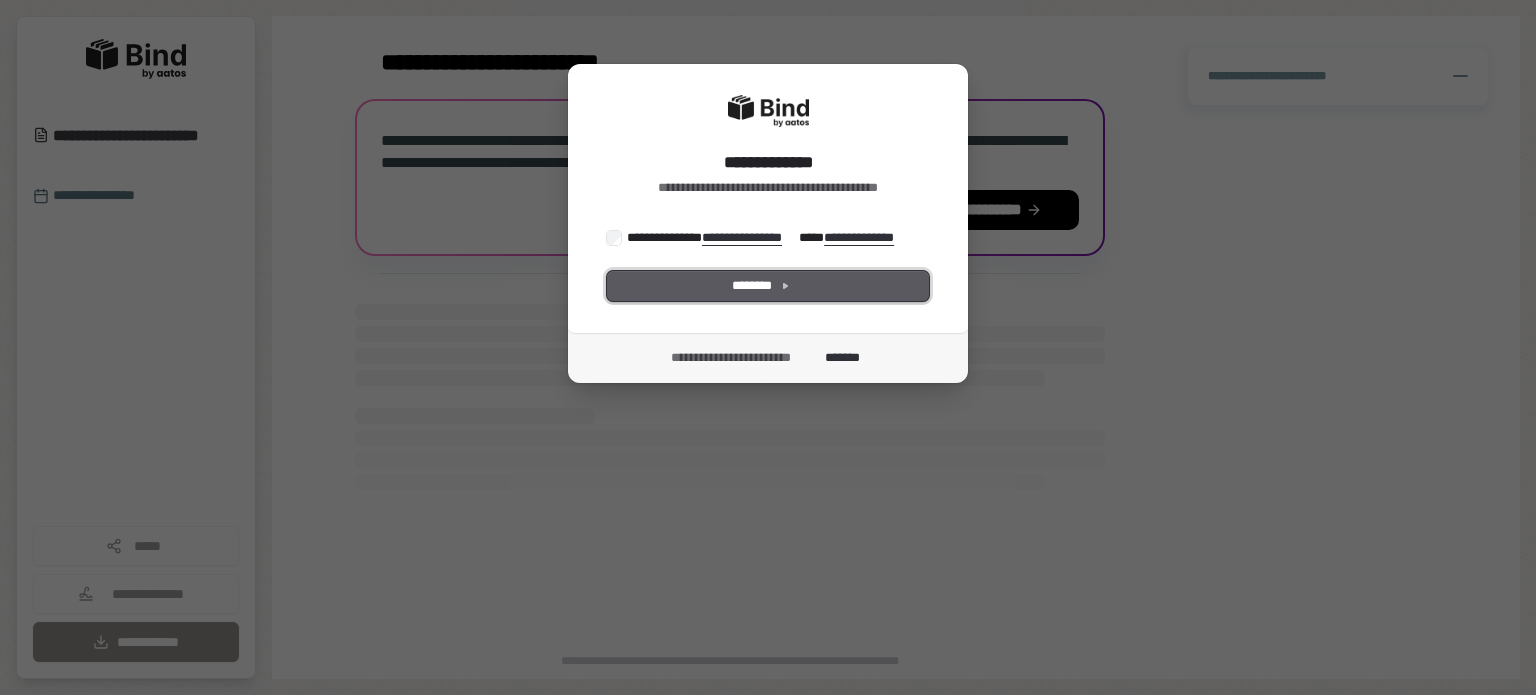 click on "********" at bounding box center (768, 286) 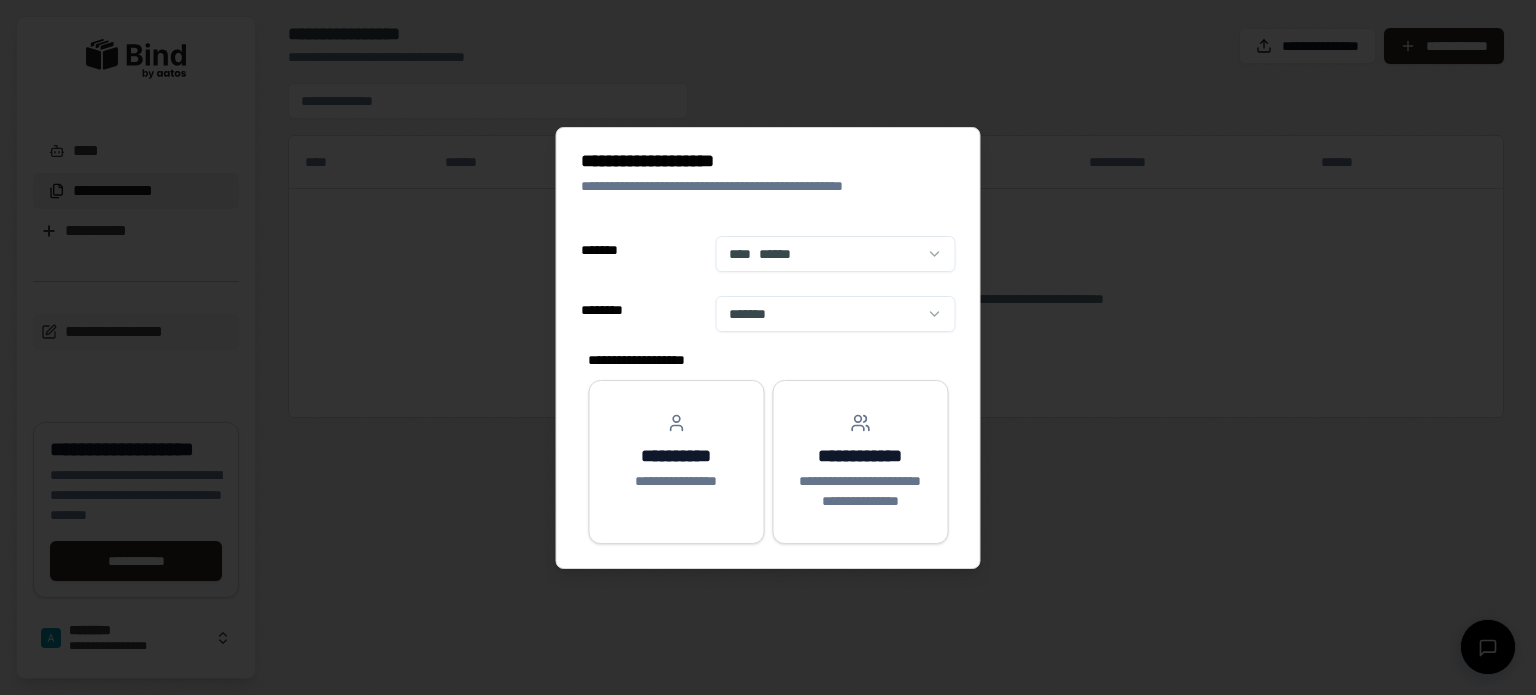 select on "**" 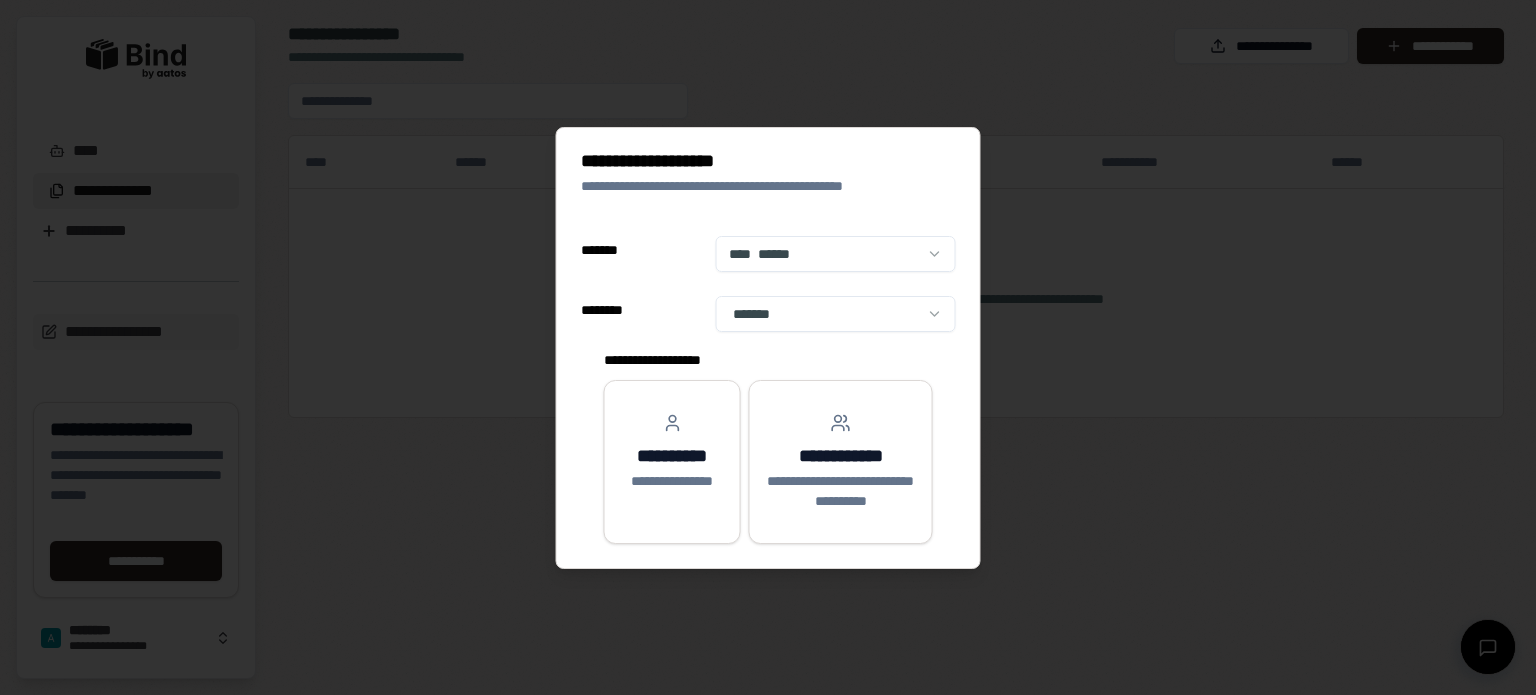 scroll, scrollTop: 0, scrollLeft: 0, axis: both 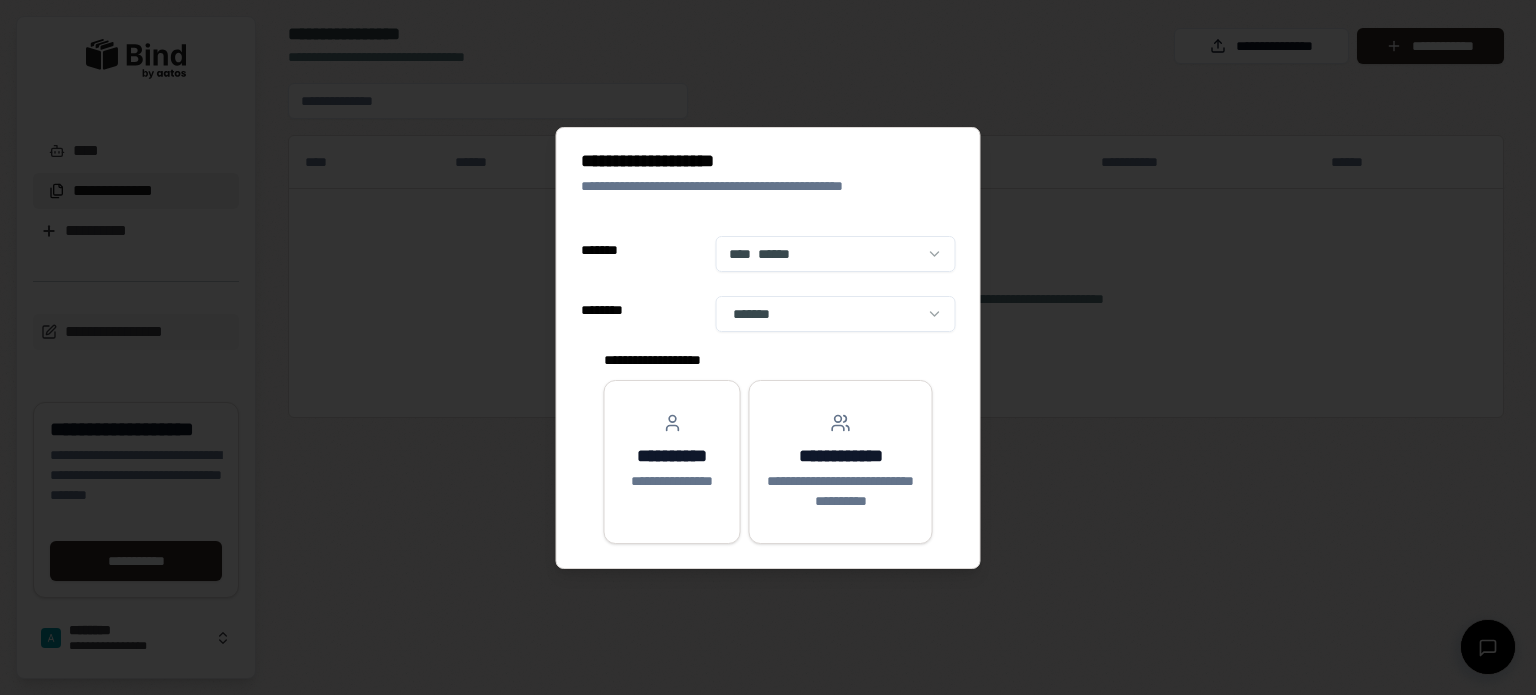 click on "[FIRST] [LAST] [ADDRESS] [CITY], [STATE] [POSTAL_CODE] [COUNTRY] [PHONE] [EMAIL] [SSN] [DLN] [PASSPORT] [CREDIT_CARD] [DOB] [AGE] [TIME] [GEO_COORDINATES] [HOME_ADDRESS] [WORK_ADDRESS] [BUSINESS_NAME] [BRAND_NAME] [PRODUCT_NAME] [PRICE] [CURRENCY] [NUMERIC_VALUE] [GENERAL_TERM] [LOCATION_NAME]" at bounding box center (768, 347) 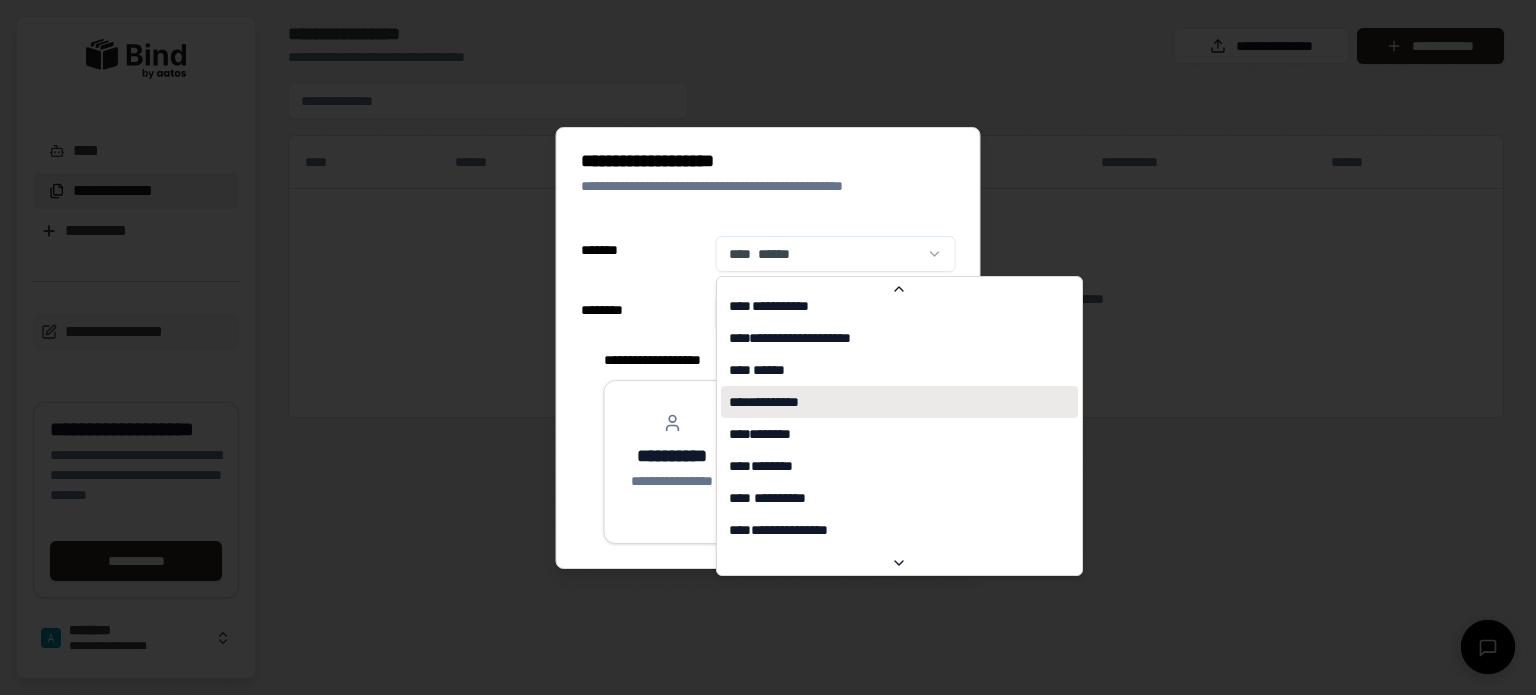 scroll, scrollTop: 7101, scrollLeft: 0, axis: vertical 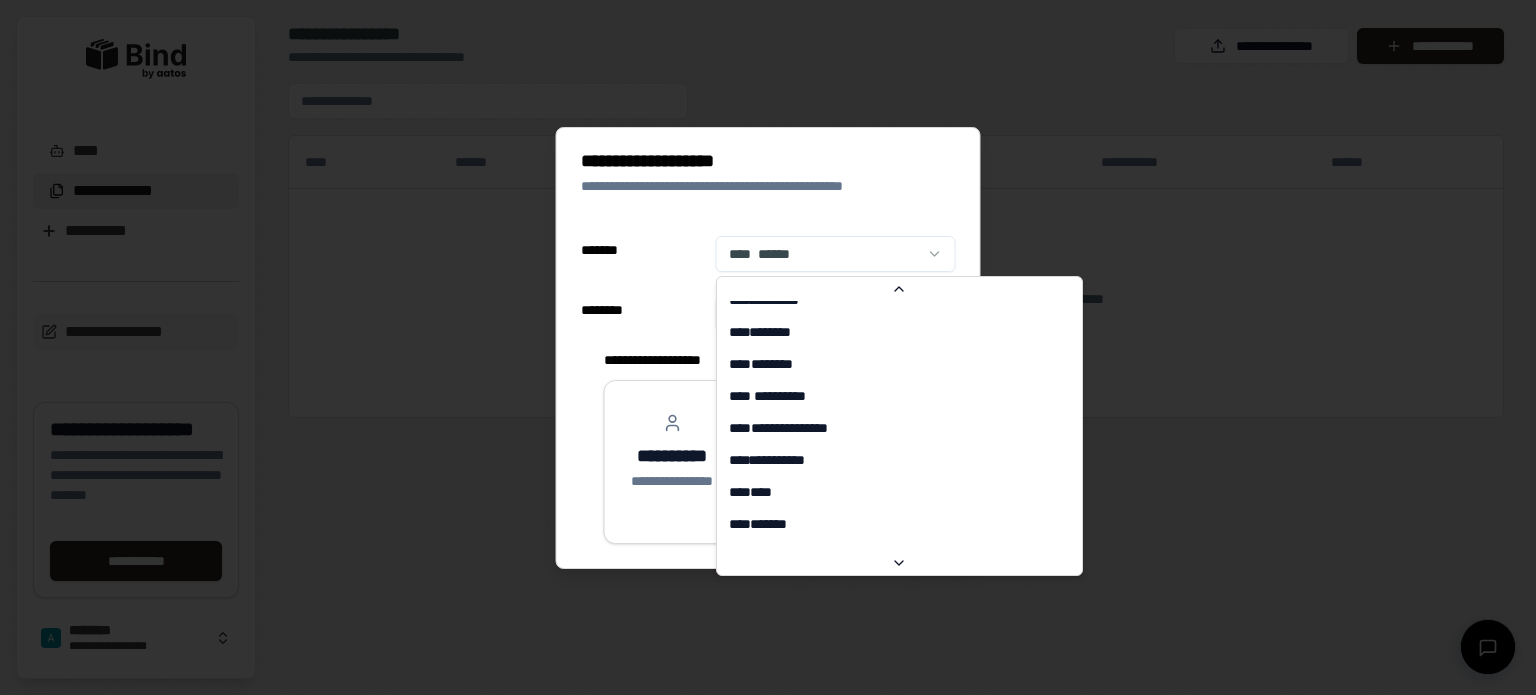 select on "**" 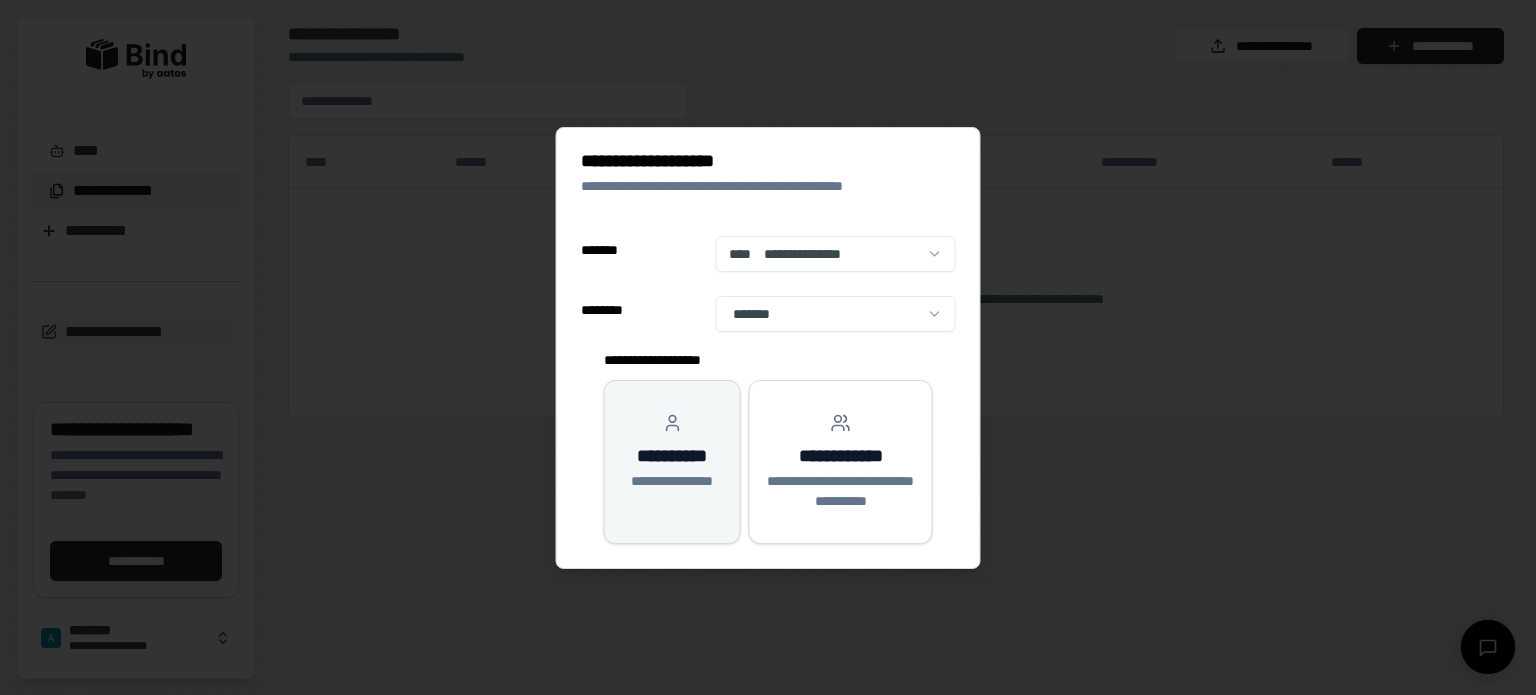 click on "**********" at bounding box center [672, 452] 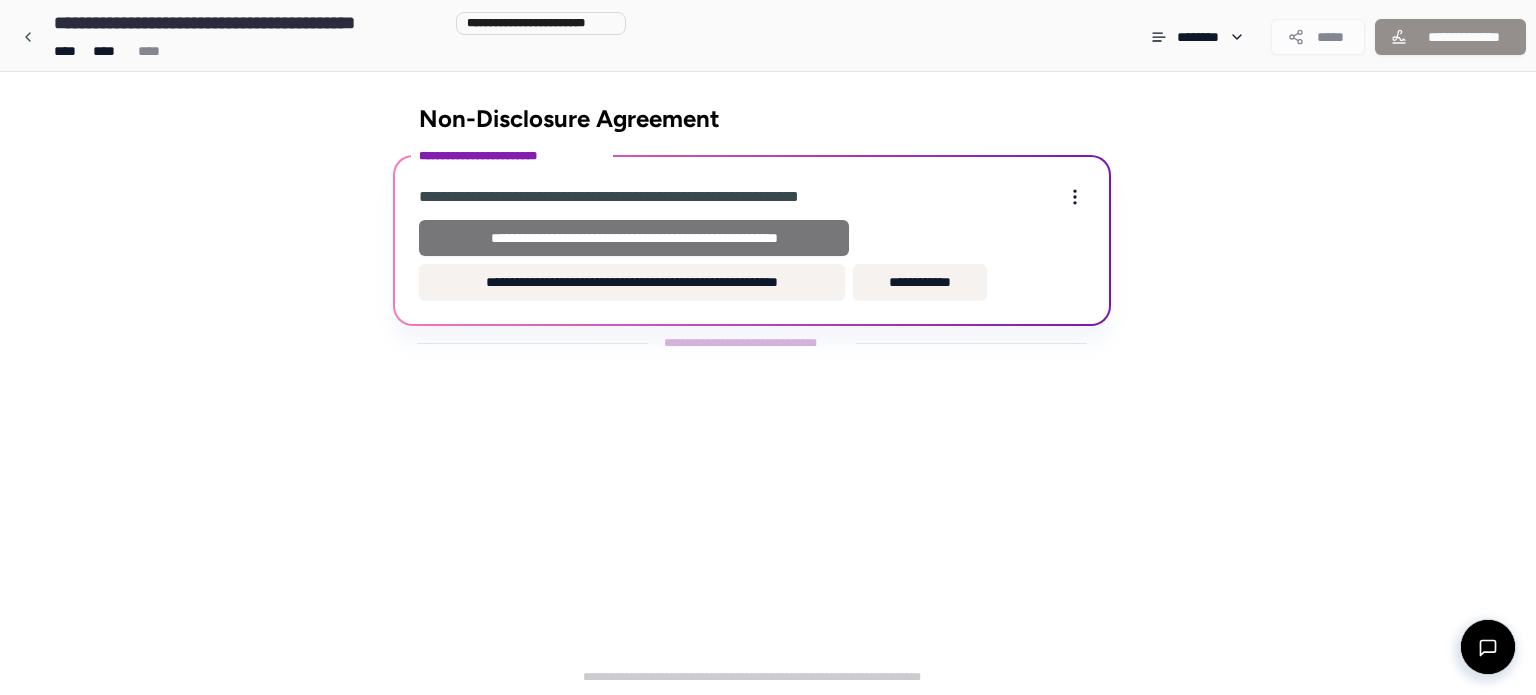 click on "**********" at bounding box center (634, 238) 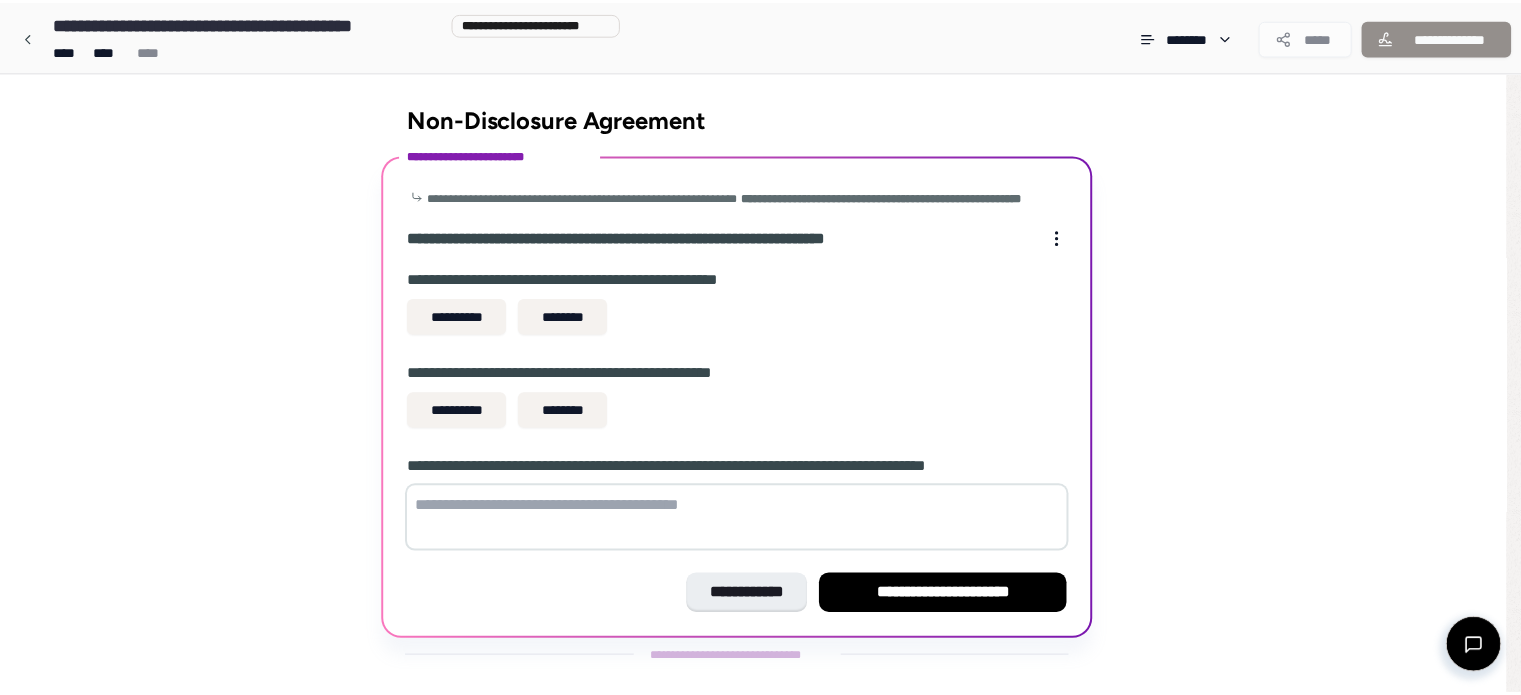 scroll, scrollTop: 39, scrollLeft: 0, axis: vertical 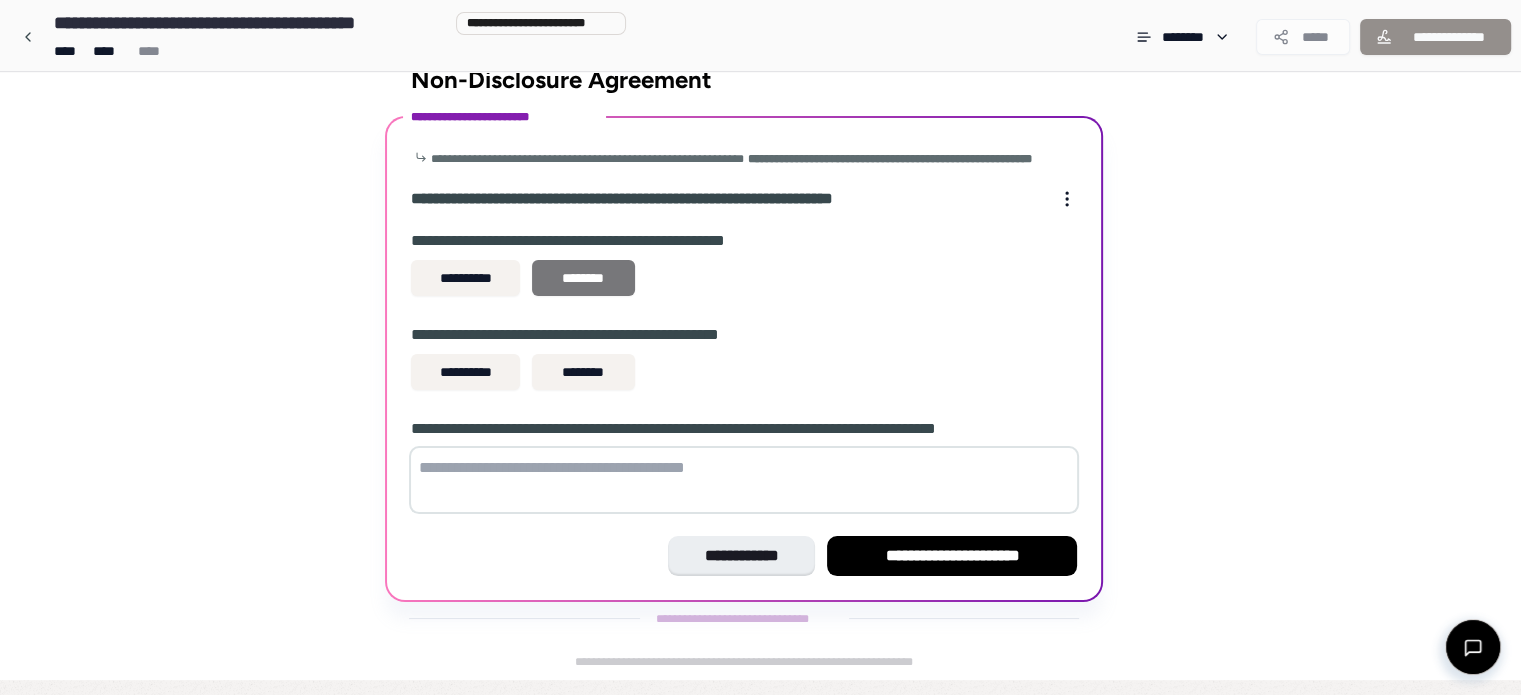 click on "********" at bounding box center (583, 278) 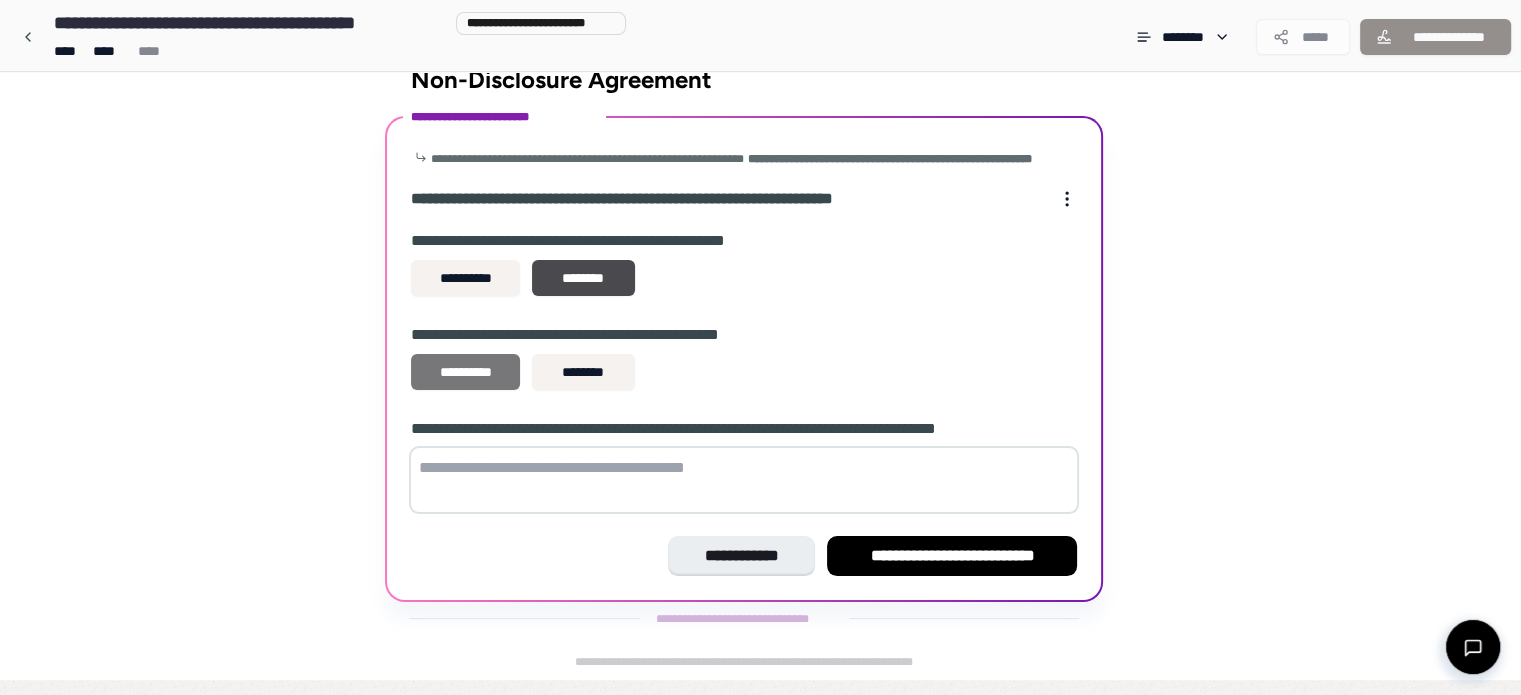 click on "**********" at bounding box center [465, 372] 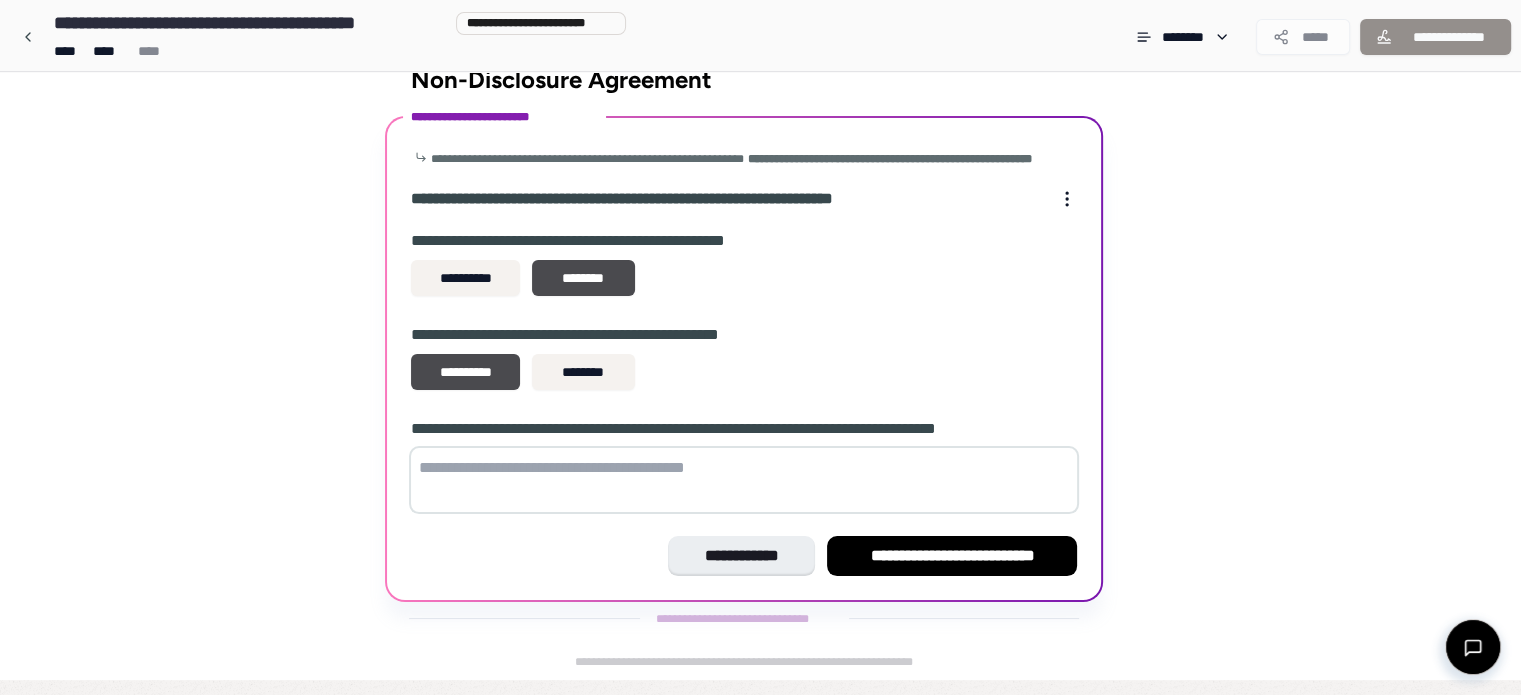 click at bounding box center [744, 480] 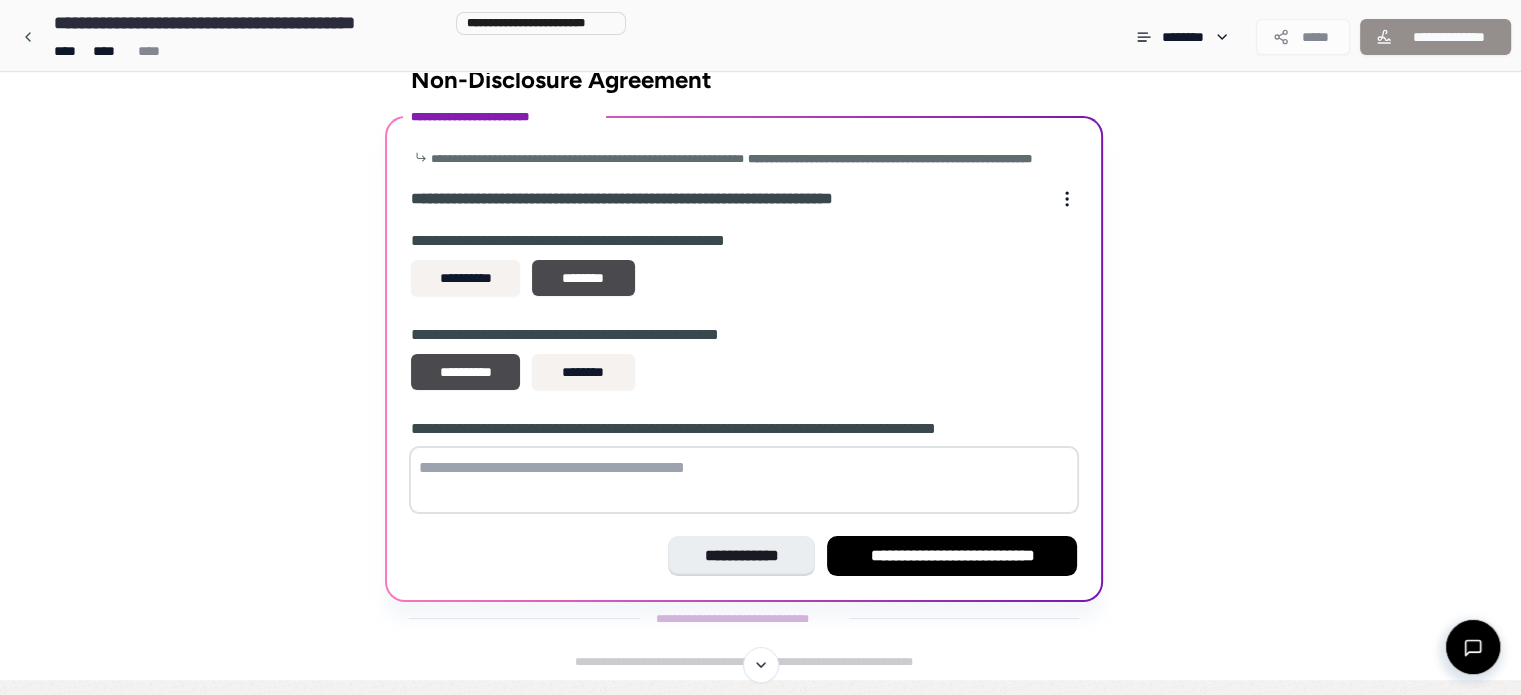 scroll, scrollTop: 0, scrollLeft: 0, axis: both 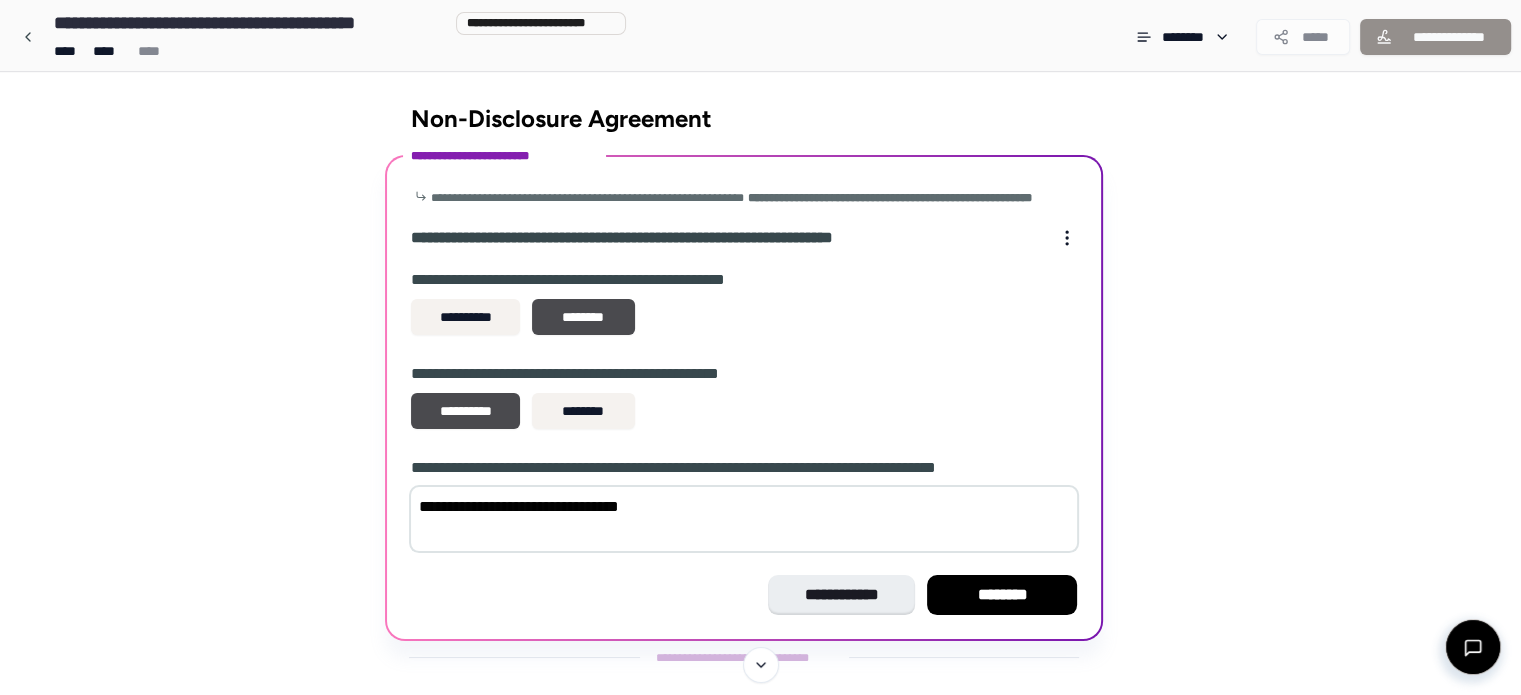 type on "**********" 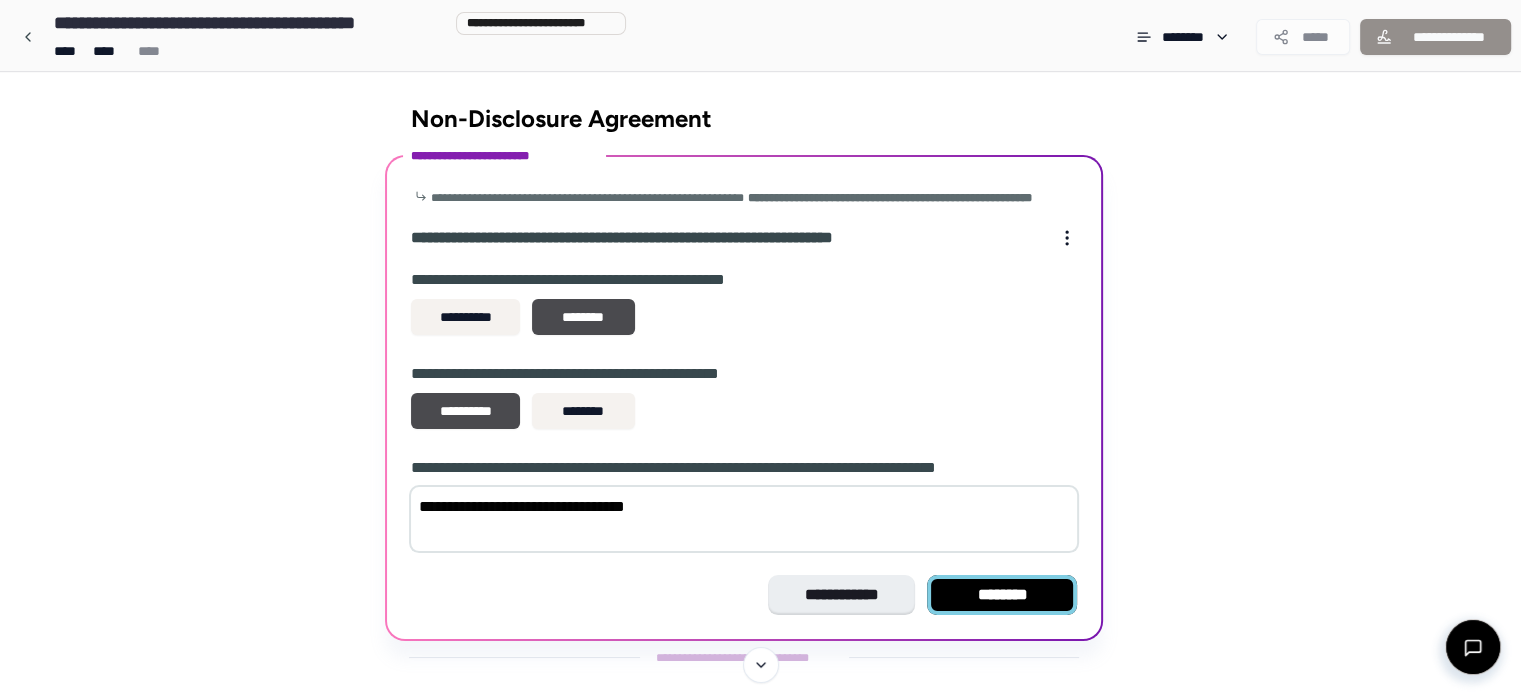 click on "********" at bounding box center (1002, 595) 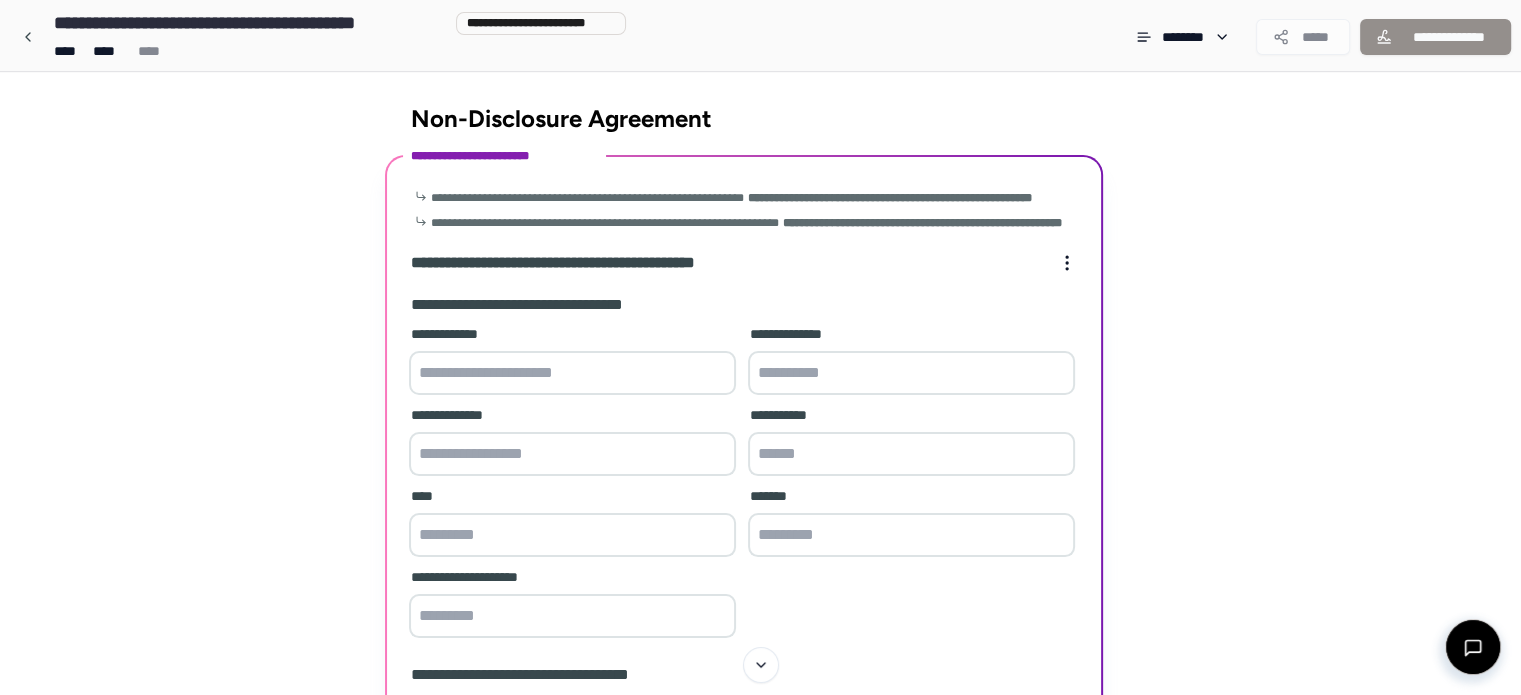 click at bounding box center [572, 373] 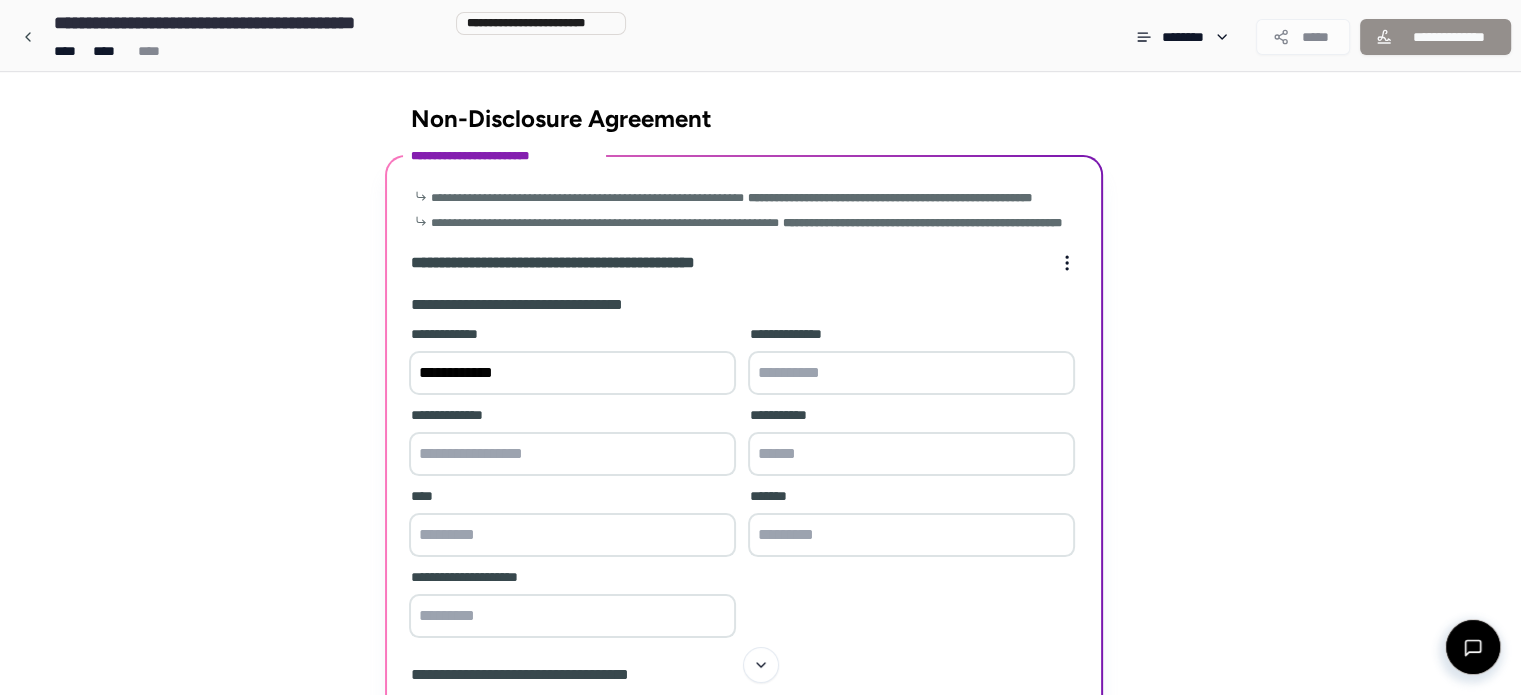 type on "**********" 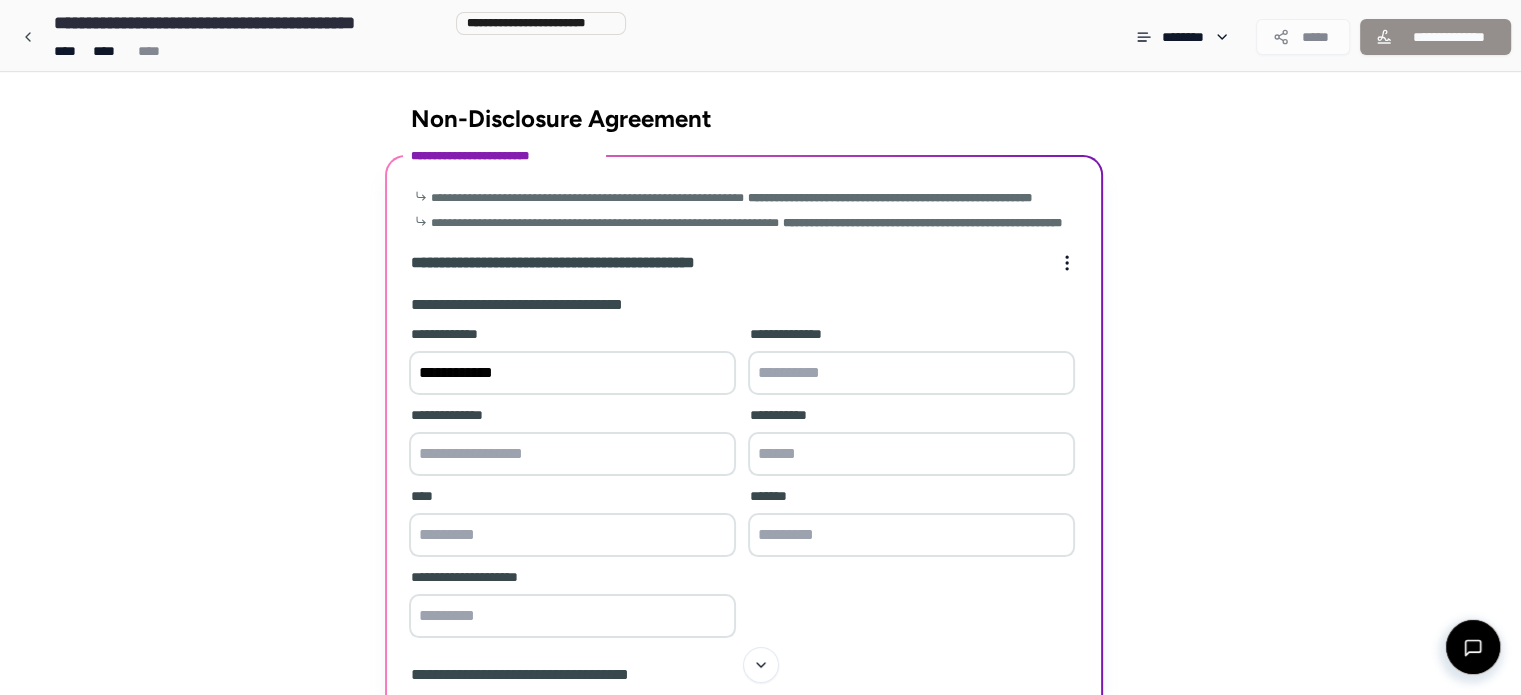 type on "**********" 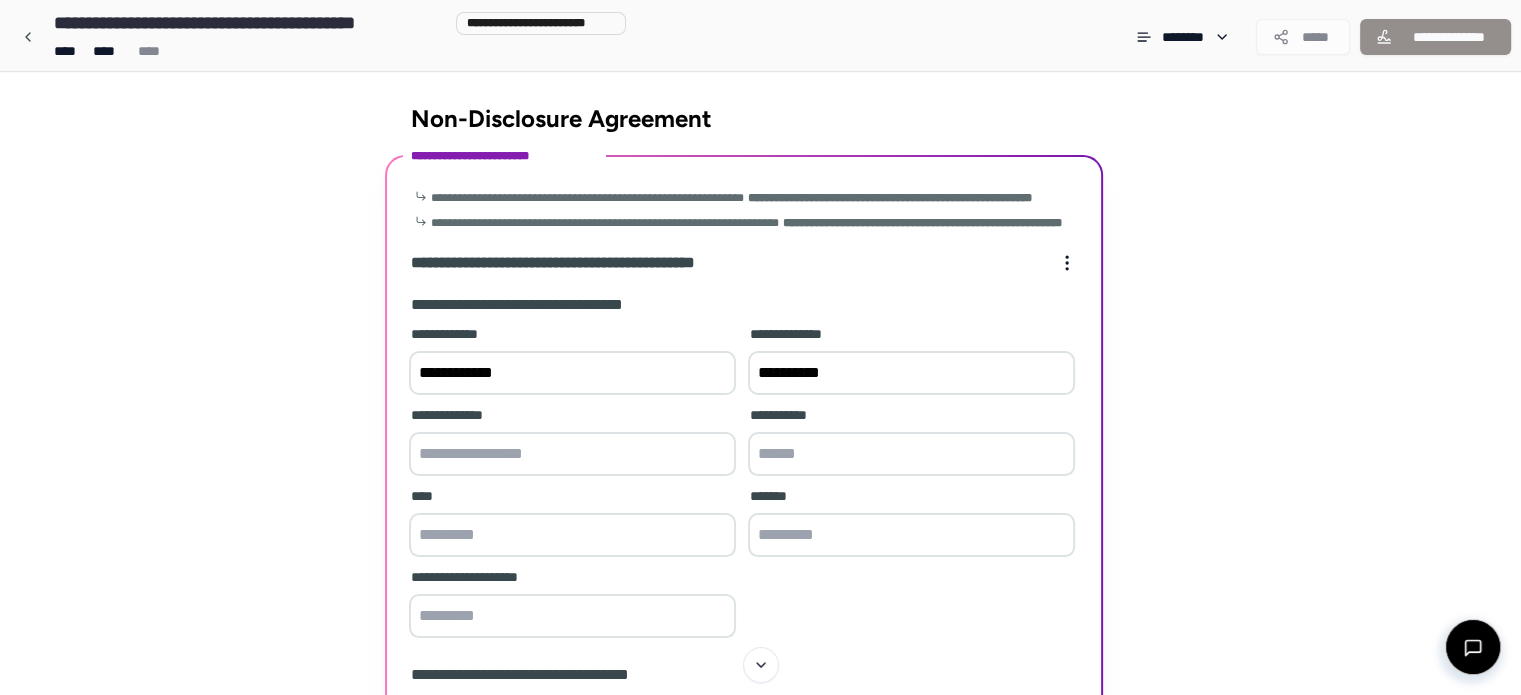 type on "**********" 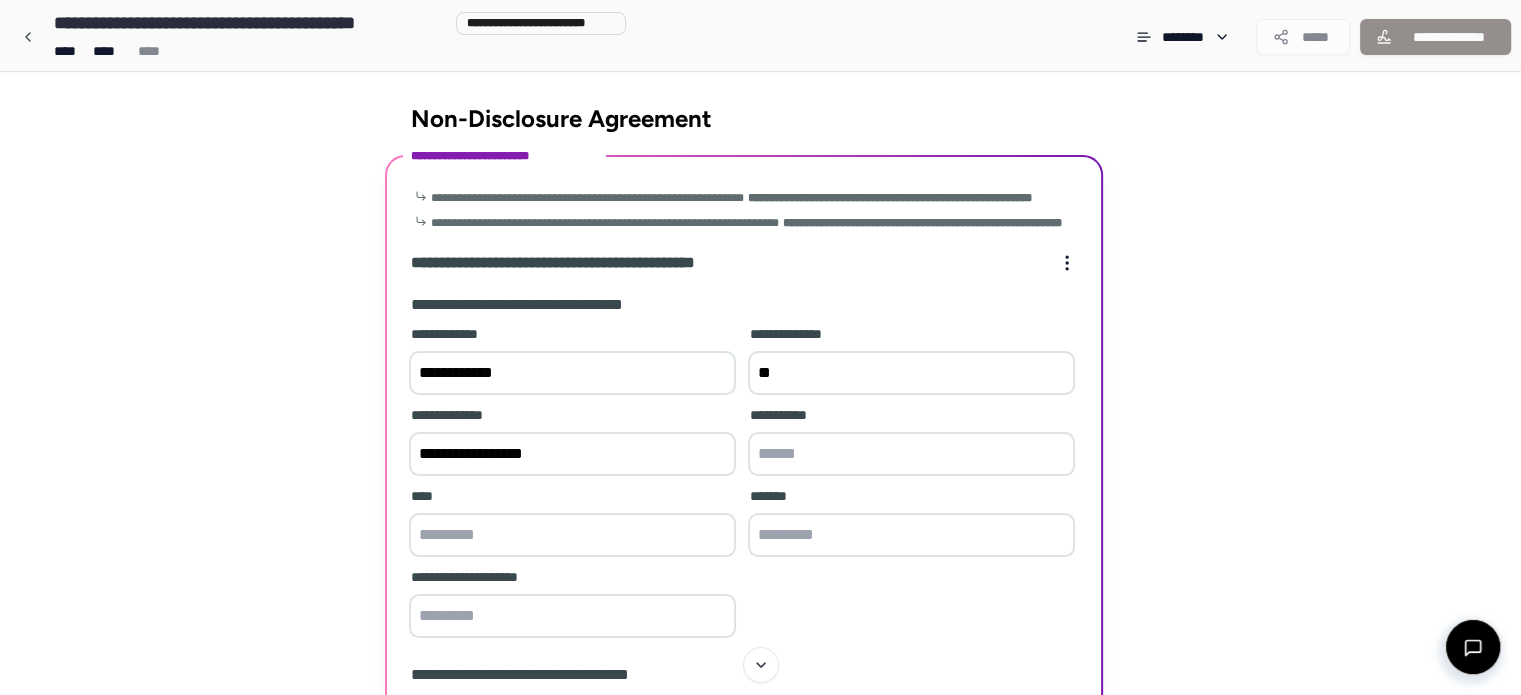 type on "*" 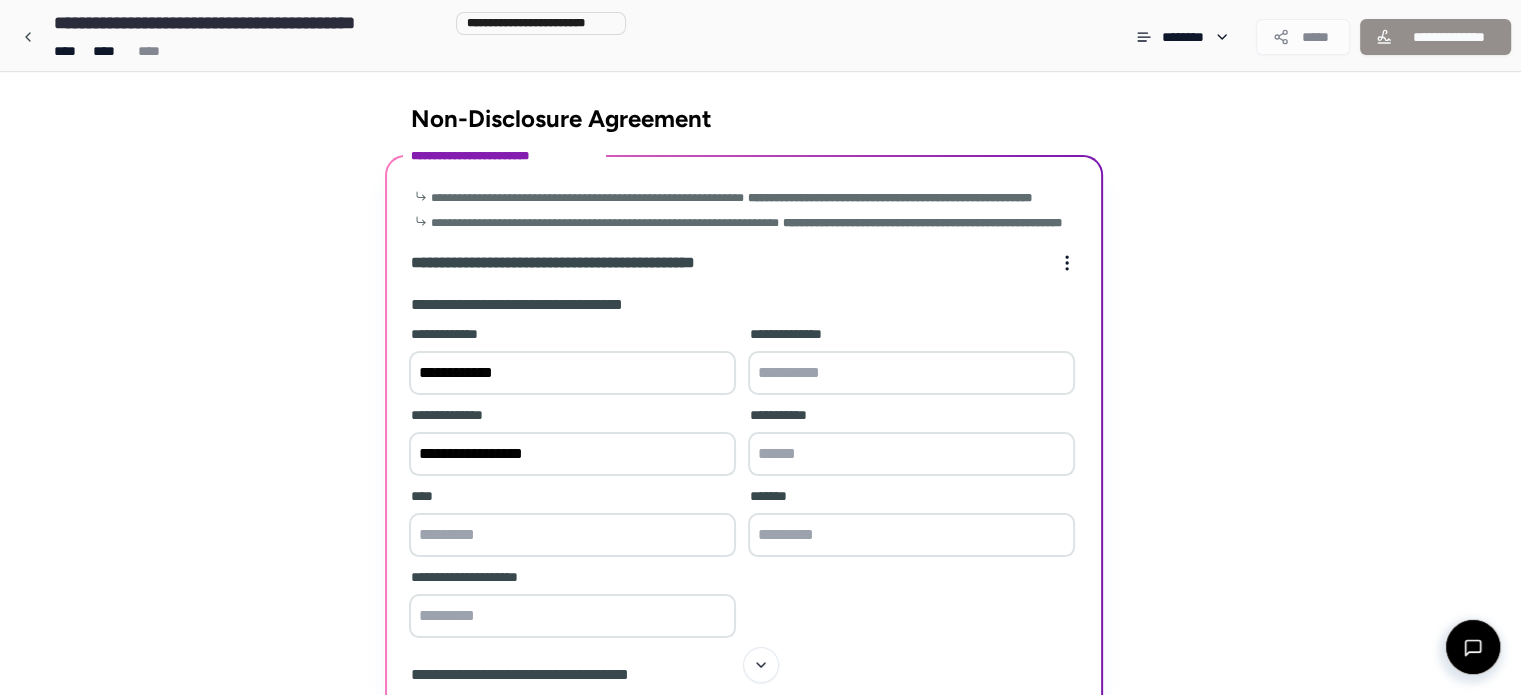 type 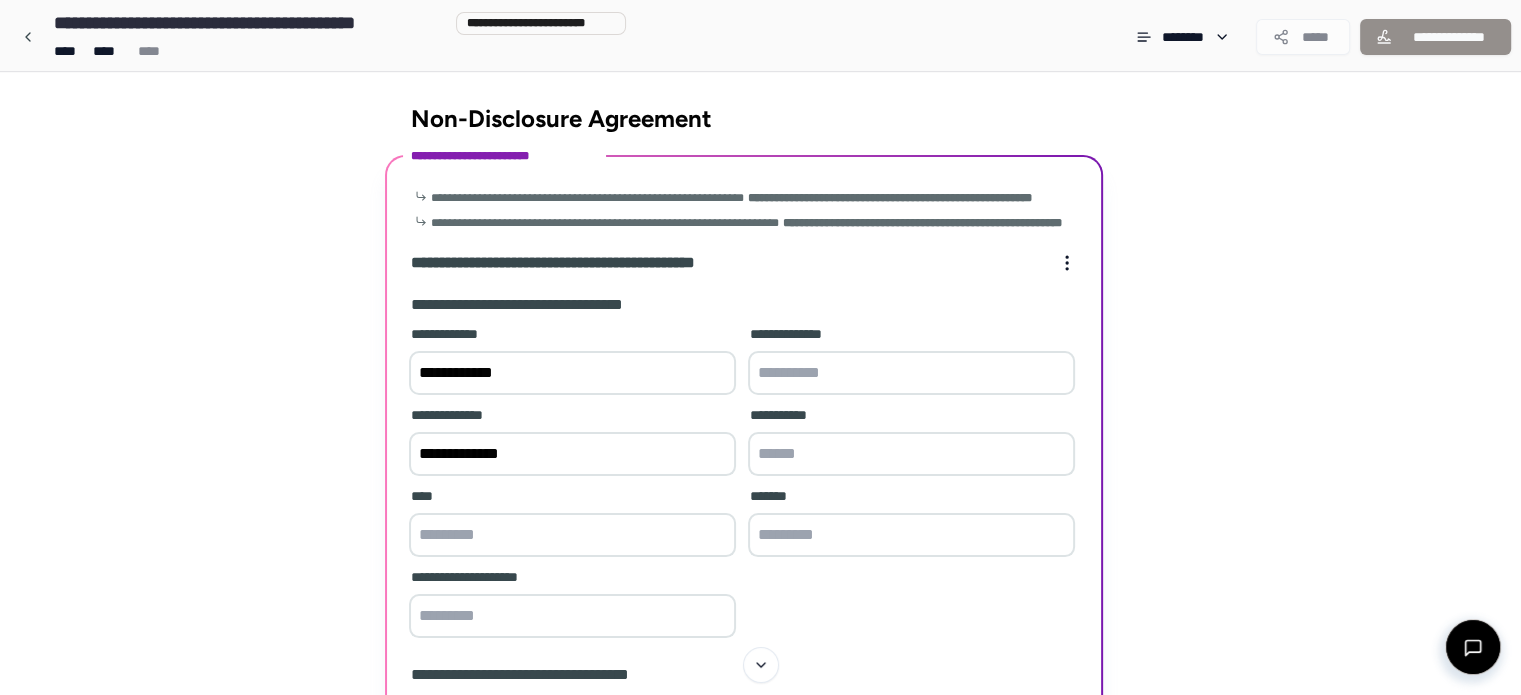 type on "**********" 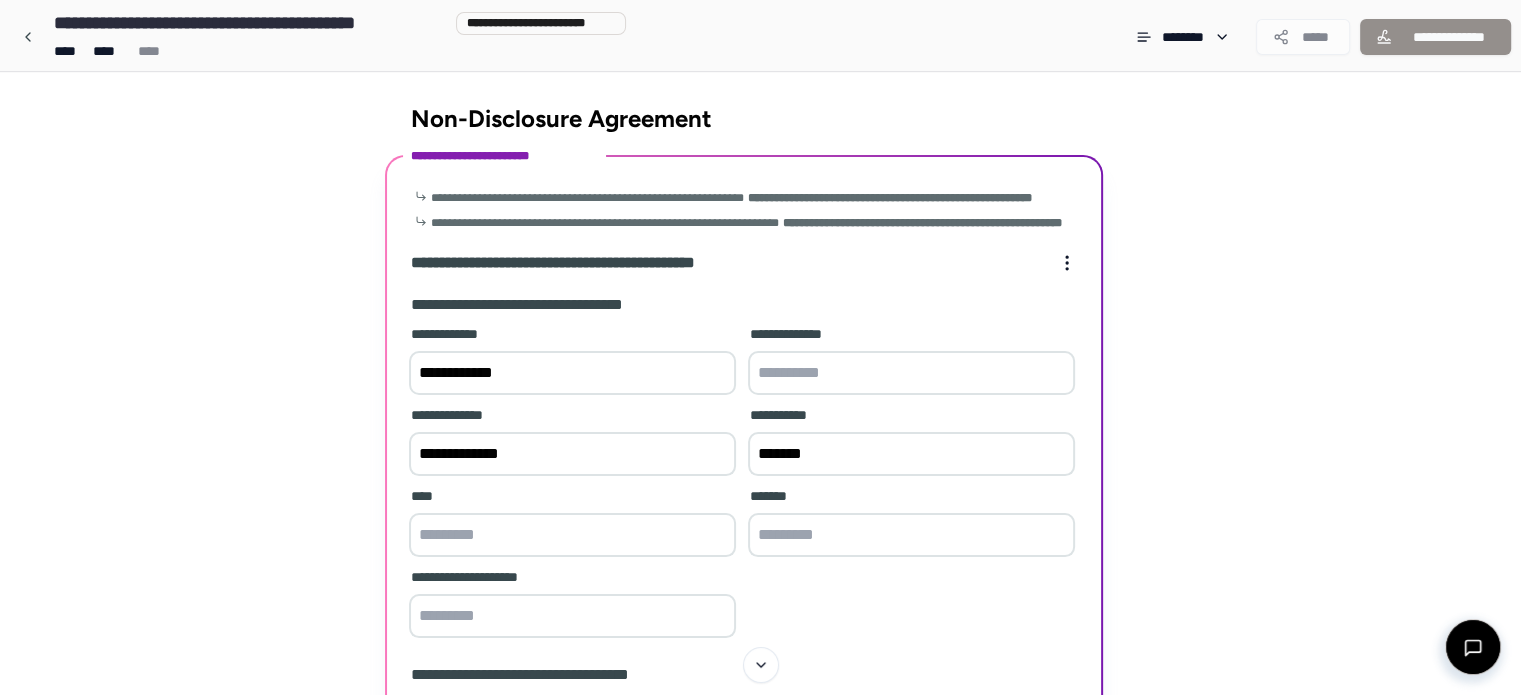 type on "*******" 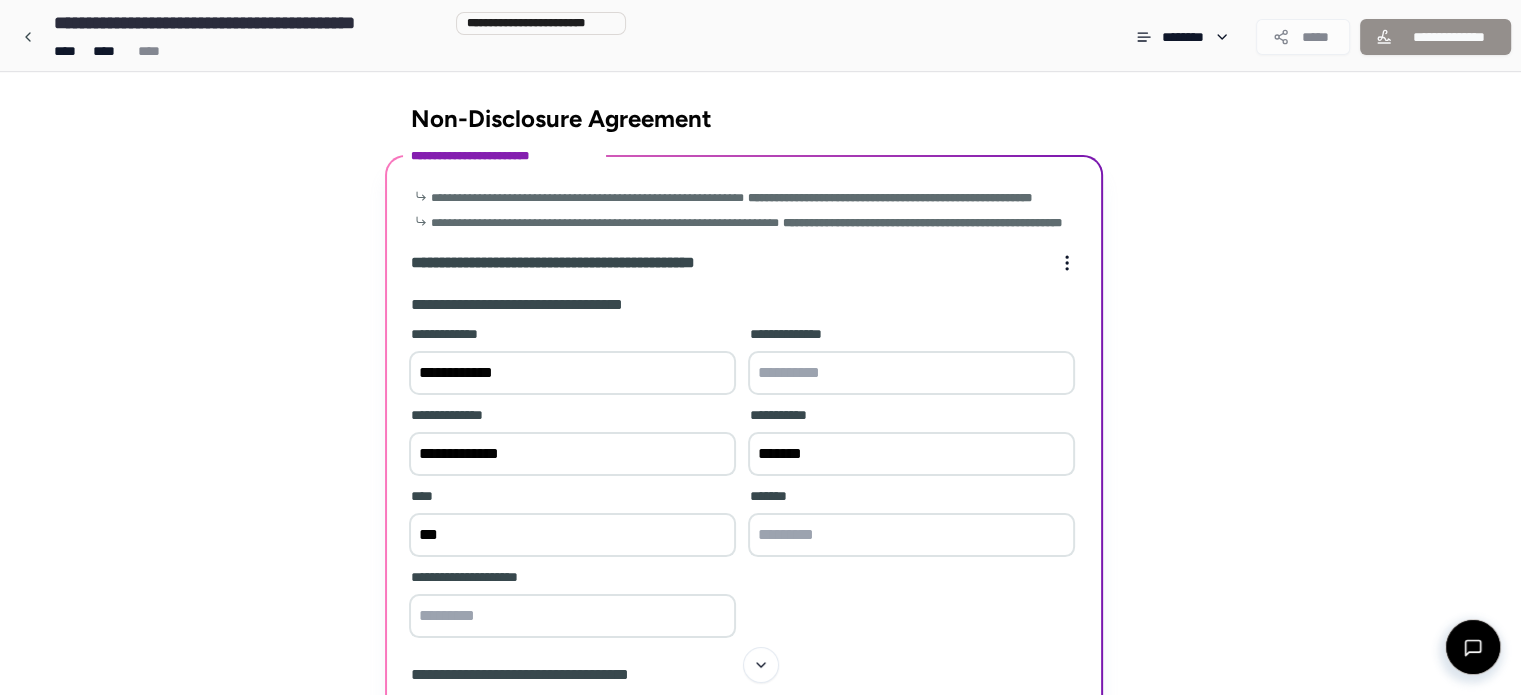 type on "***" 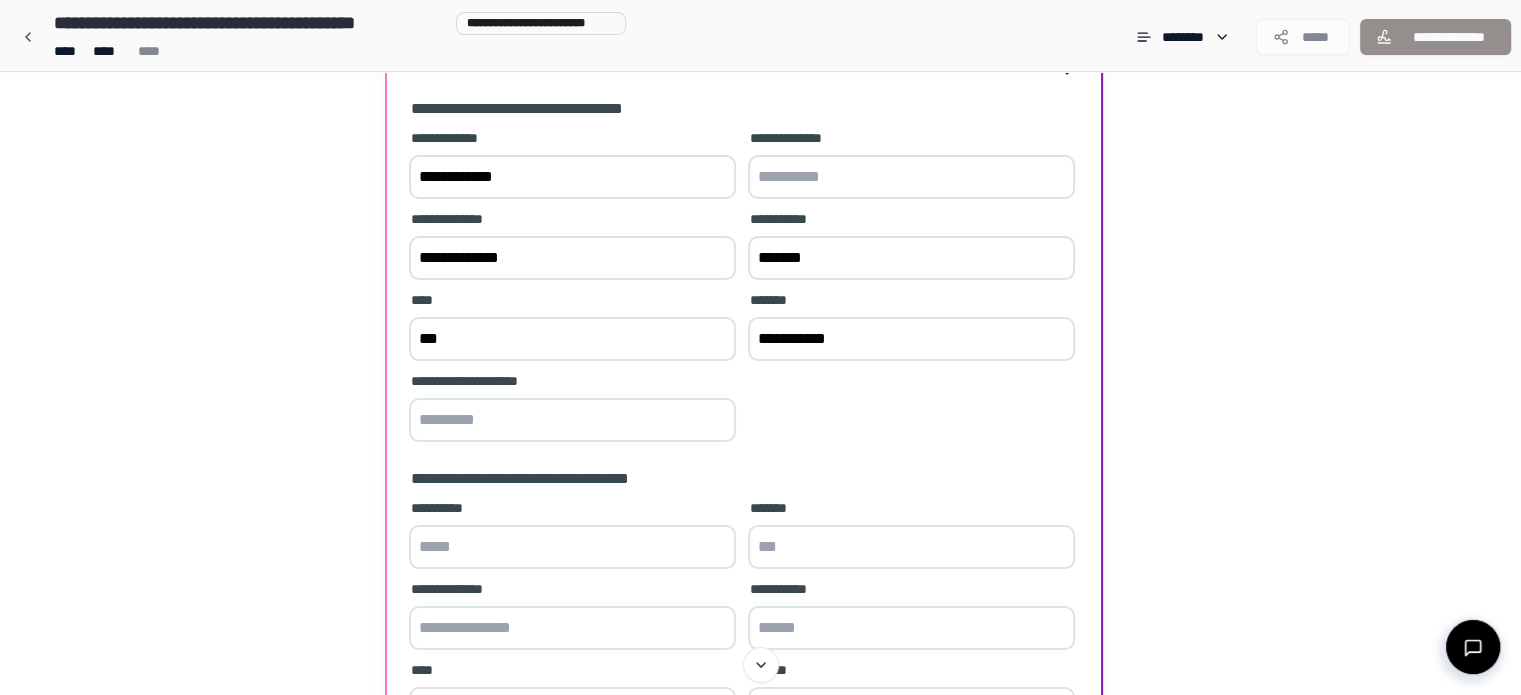 scroll, scrollTop: 200, scrollLeft: 0, axis: vertical 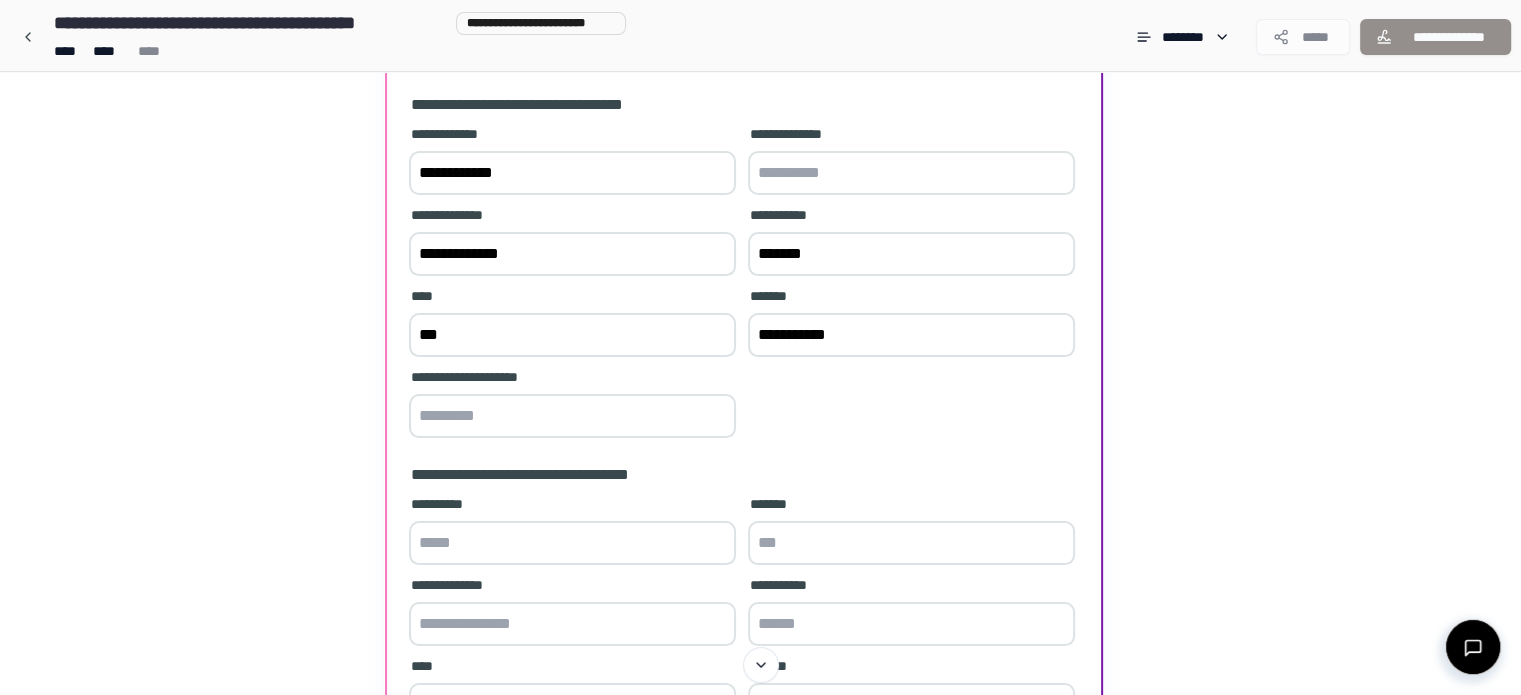 type on "**********" 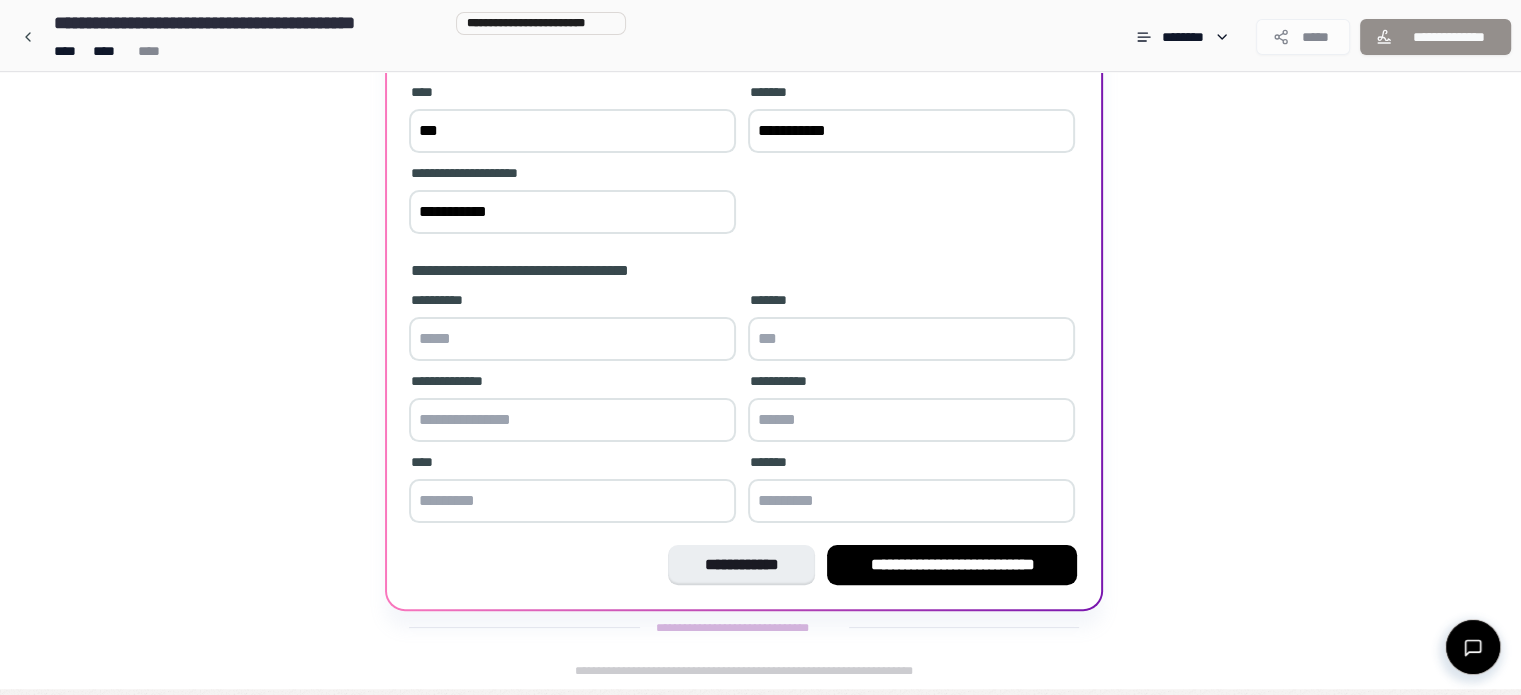 scroll, scrollTop: 430, scrollLeft: 0, axis: vertical 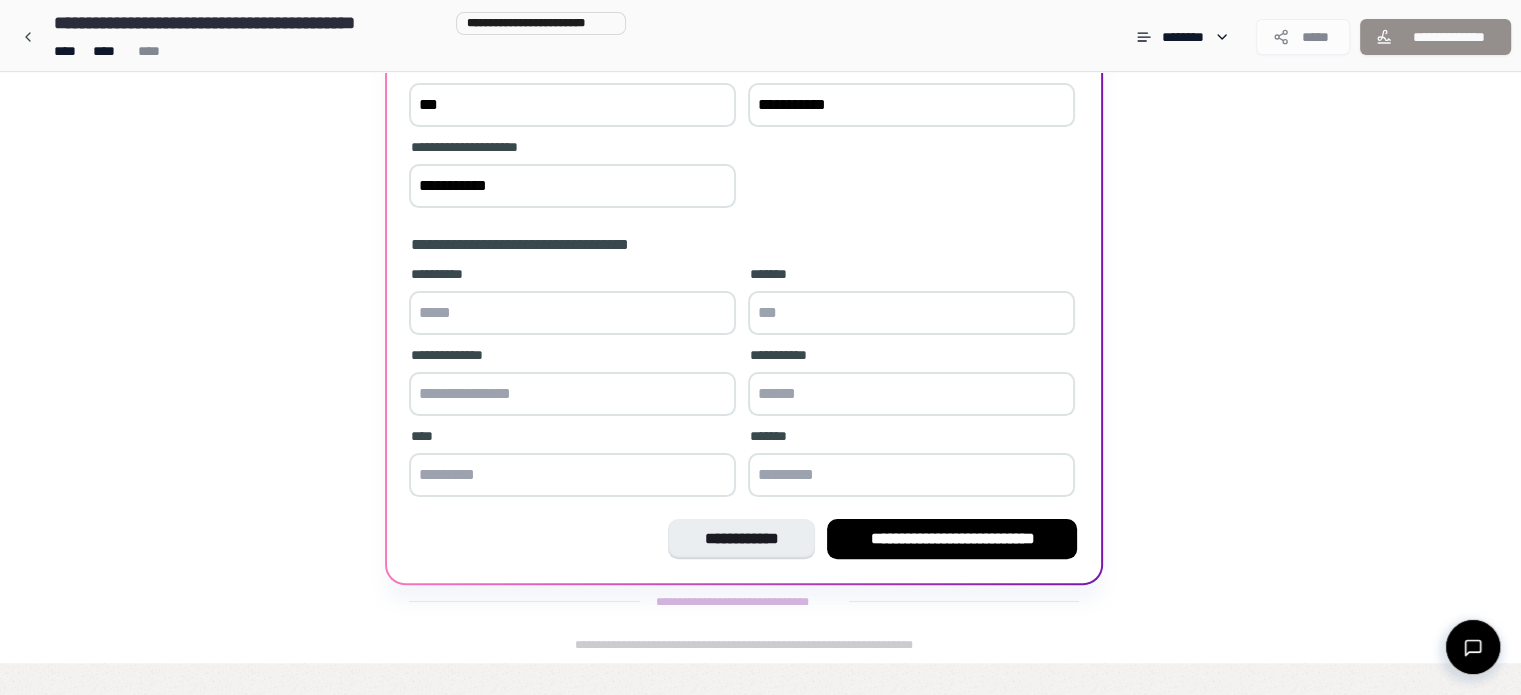 type on "**********" 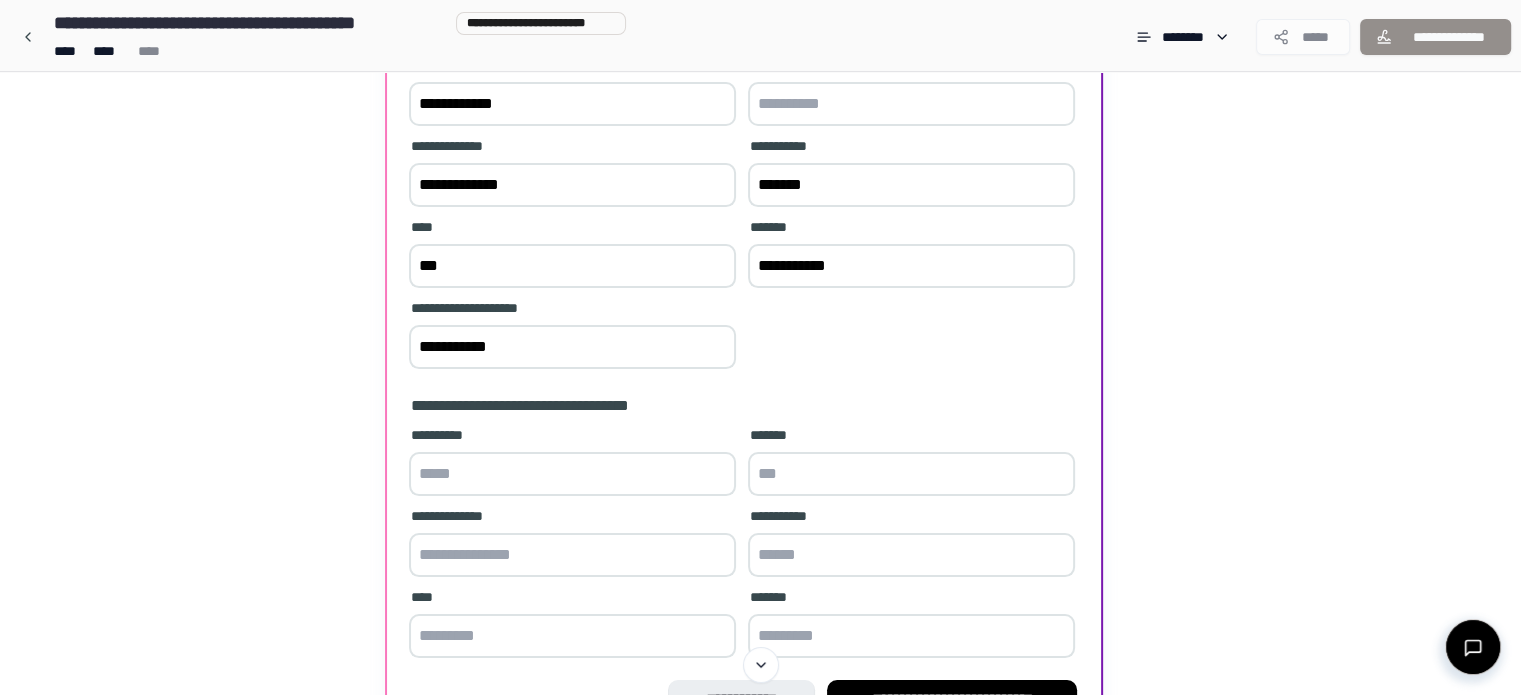 scroll, scrollTop: 300, scrollLeft: 0, axis: vertical 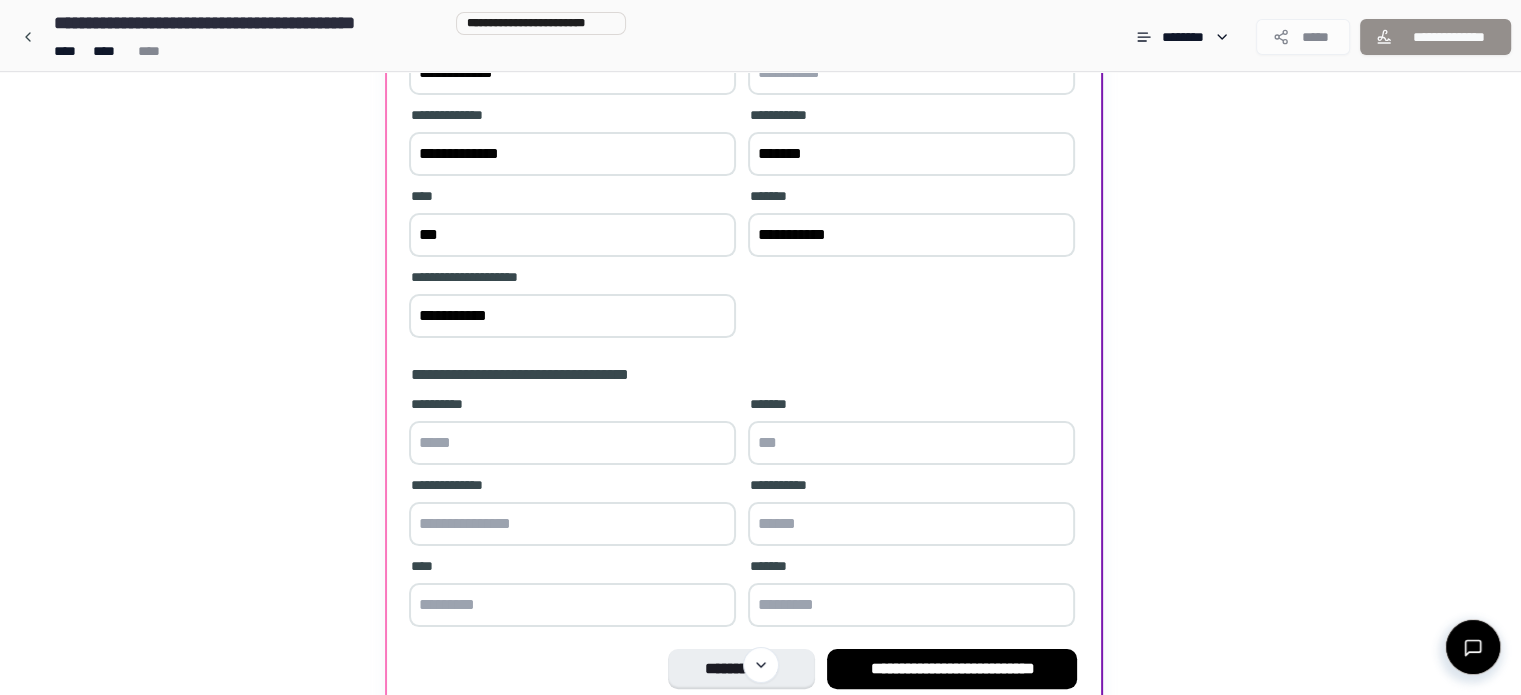 click at bounding box center [572, 443] 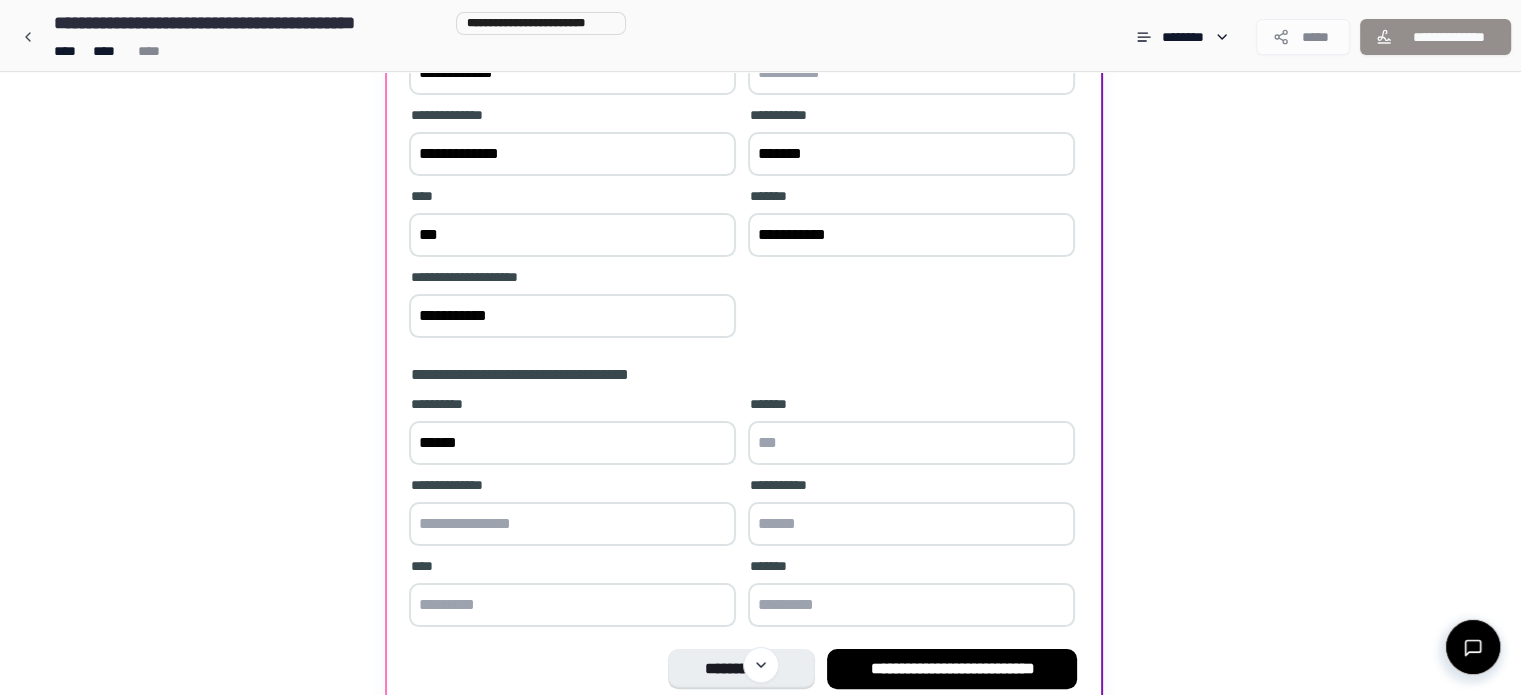 type on "******" 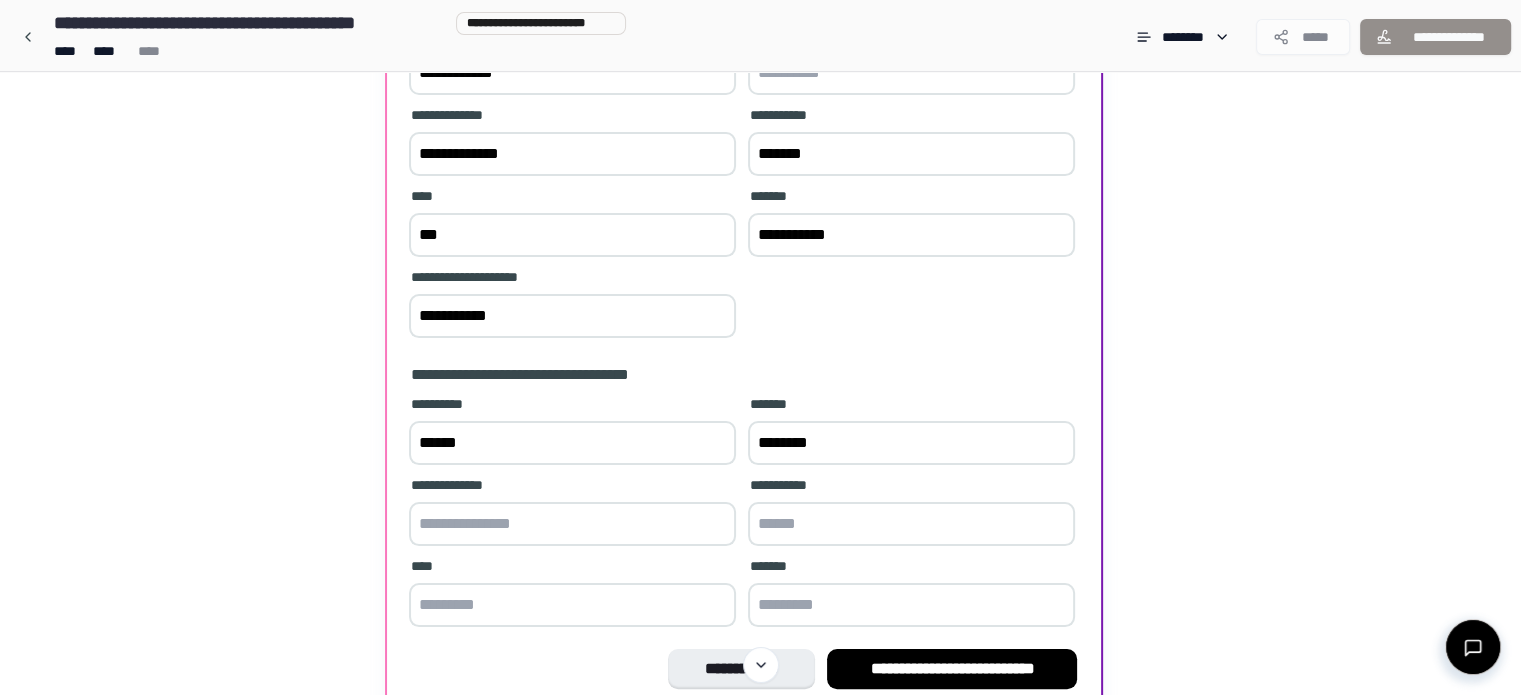 type on "********" 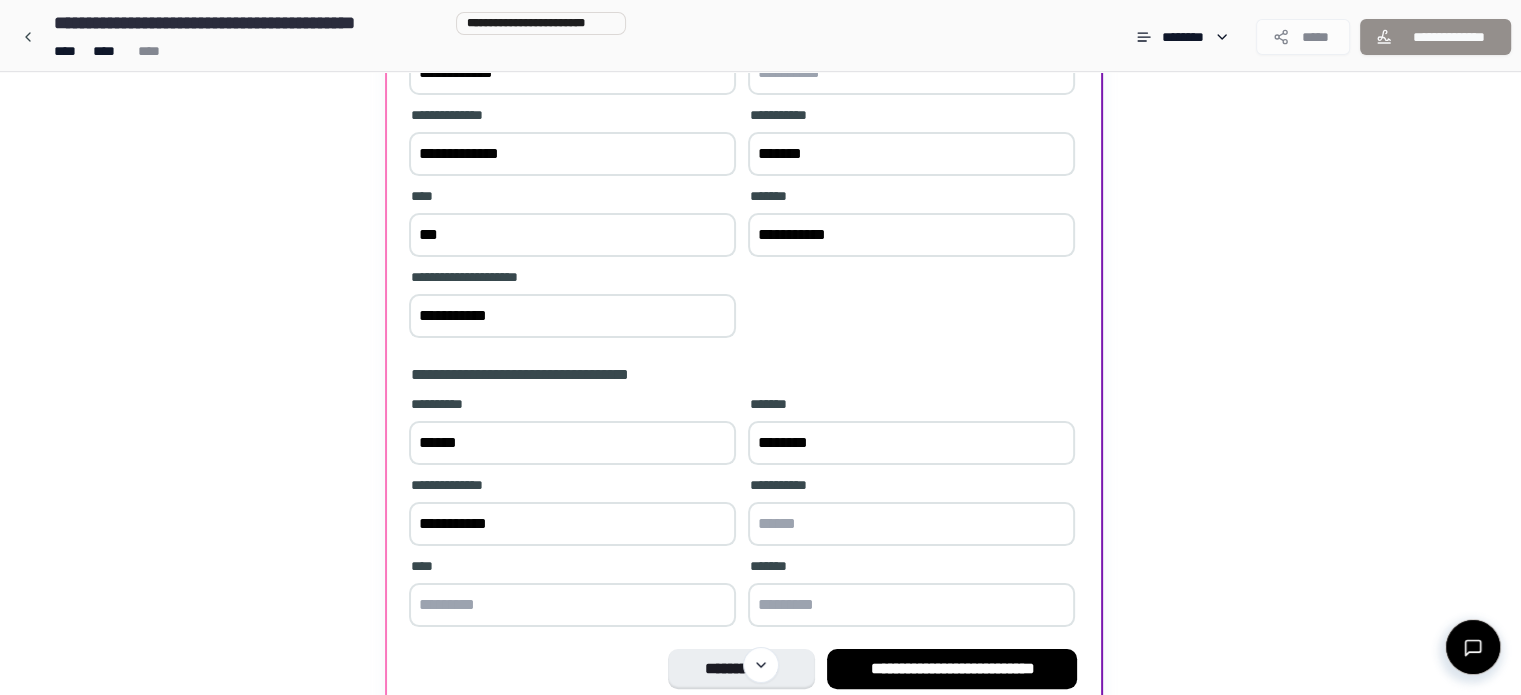 type on "**********" 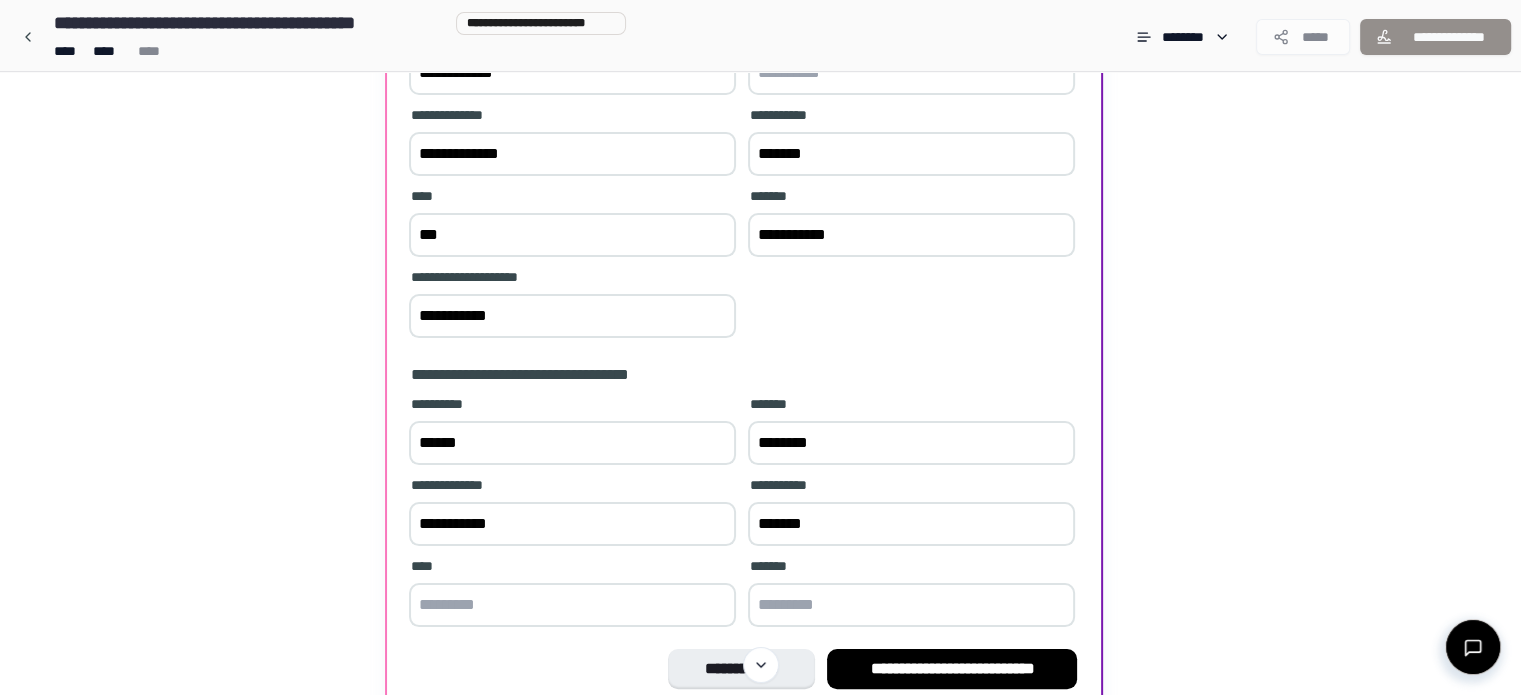 type on "*******" 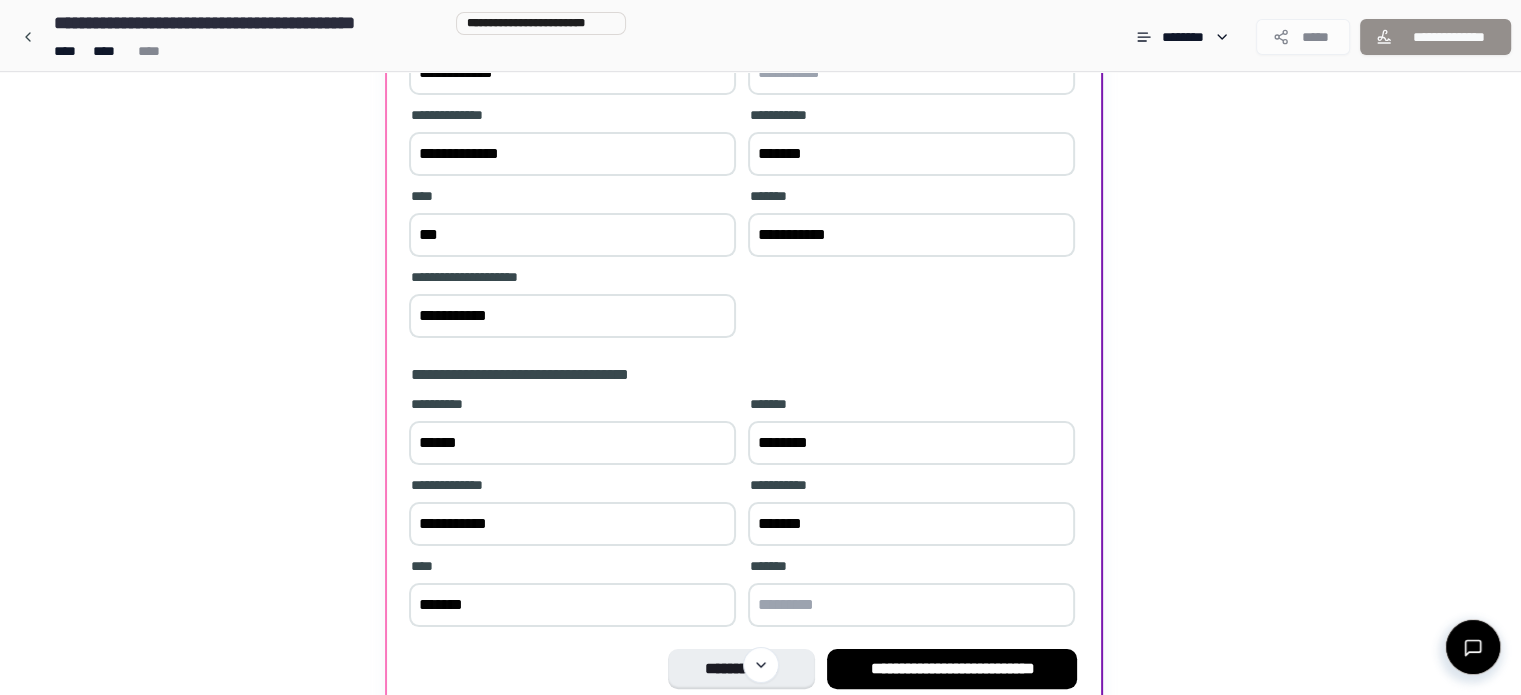 type on "*******" 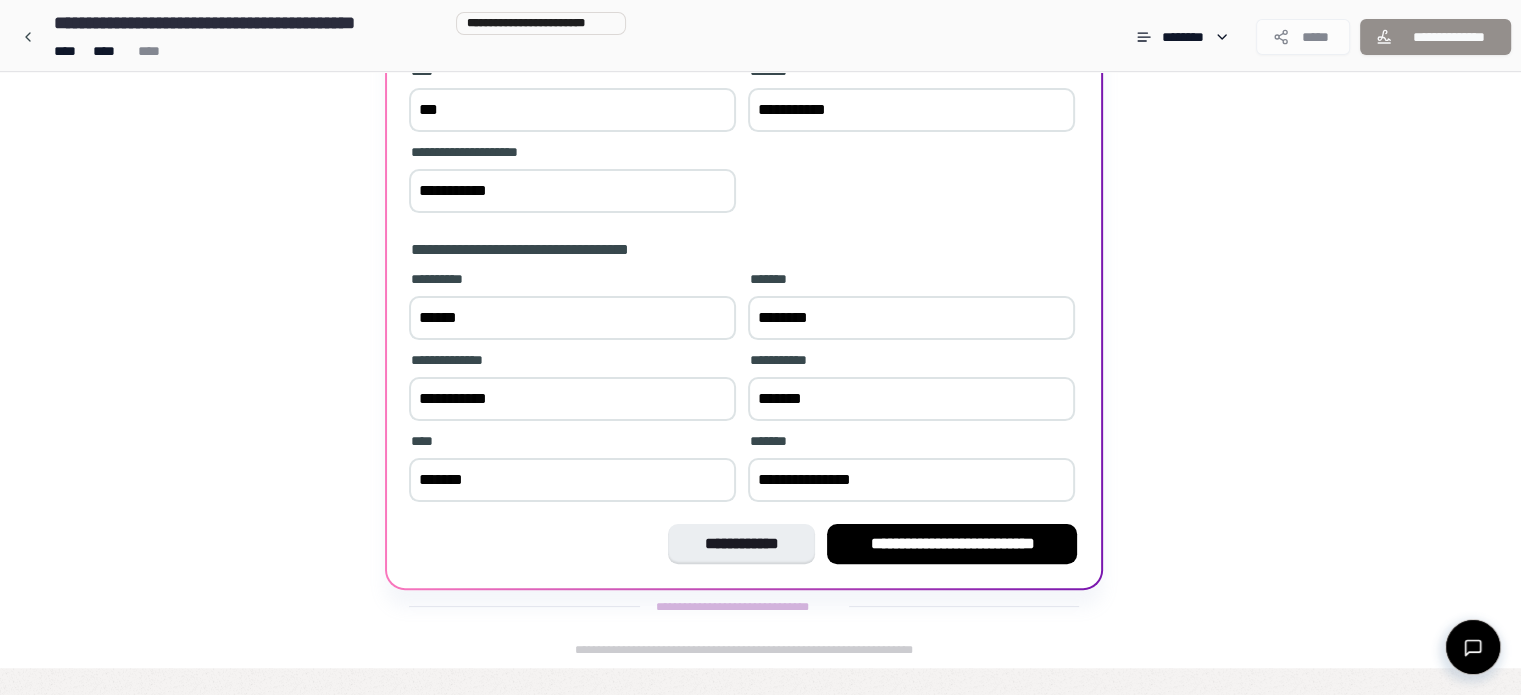 scroll, scrollTop: 430, scrollLeft: 0, axis: vertical 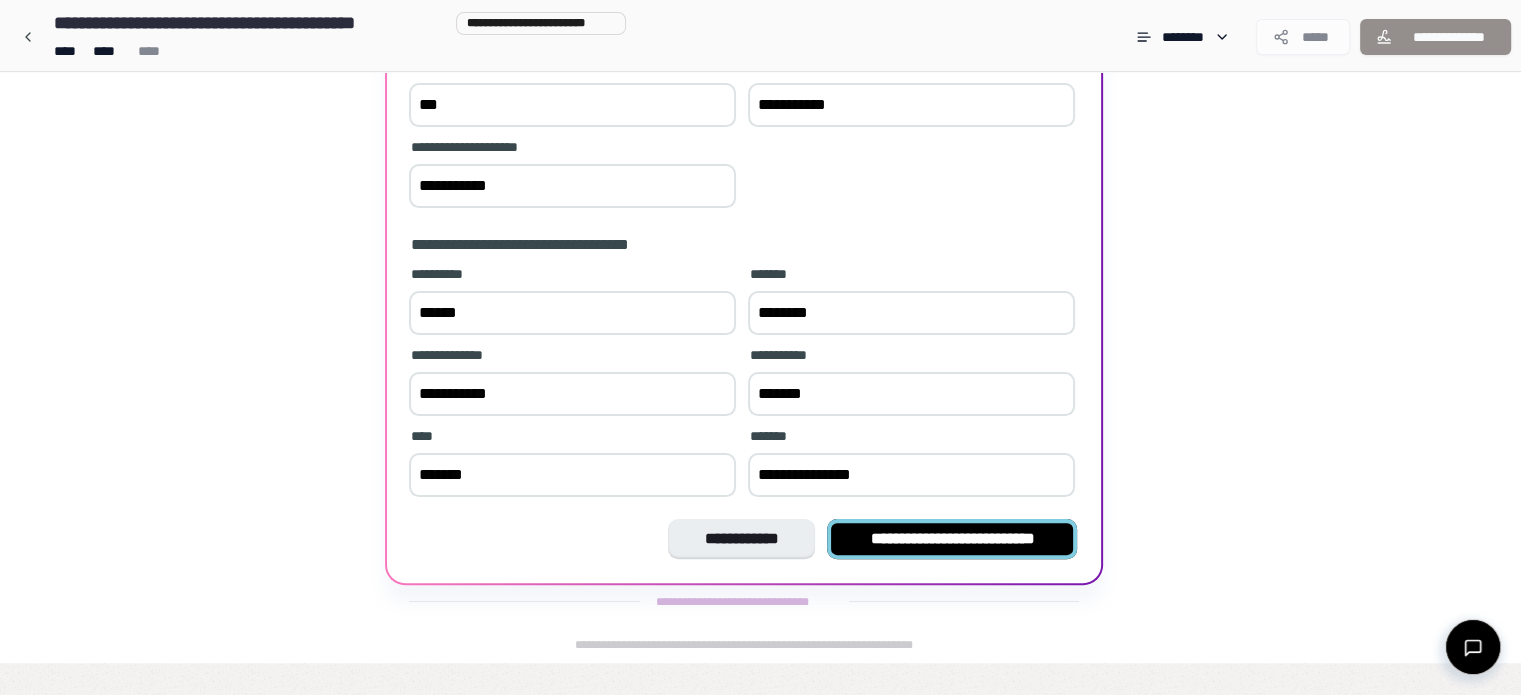 type on "**********" 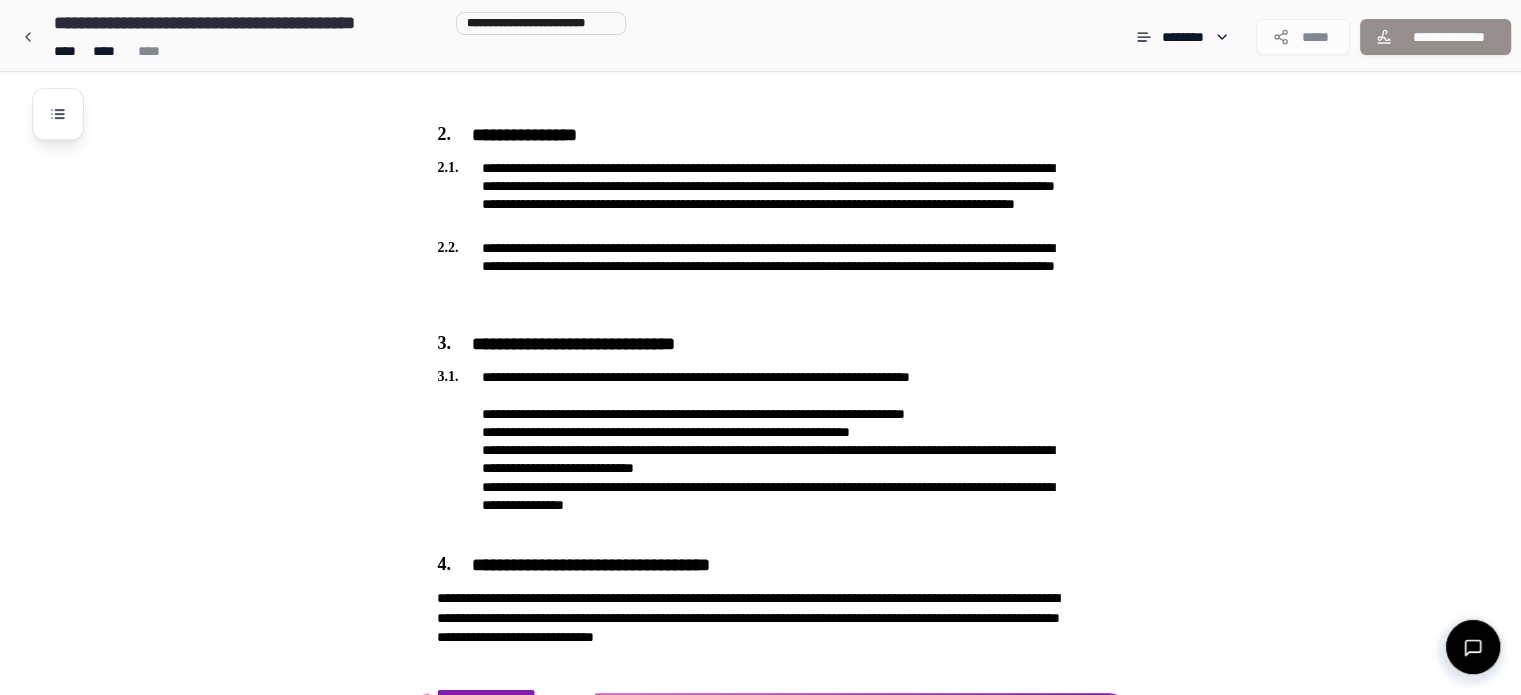 scroll, scrollTop: 824, scrollLeft: 0, axis: vertical 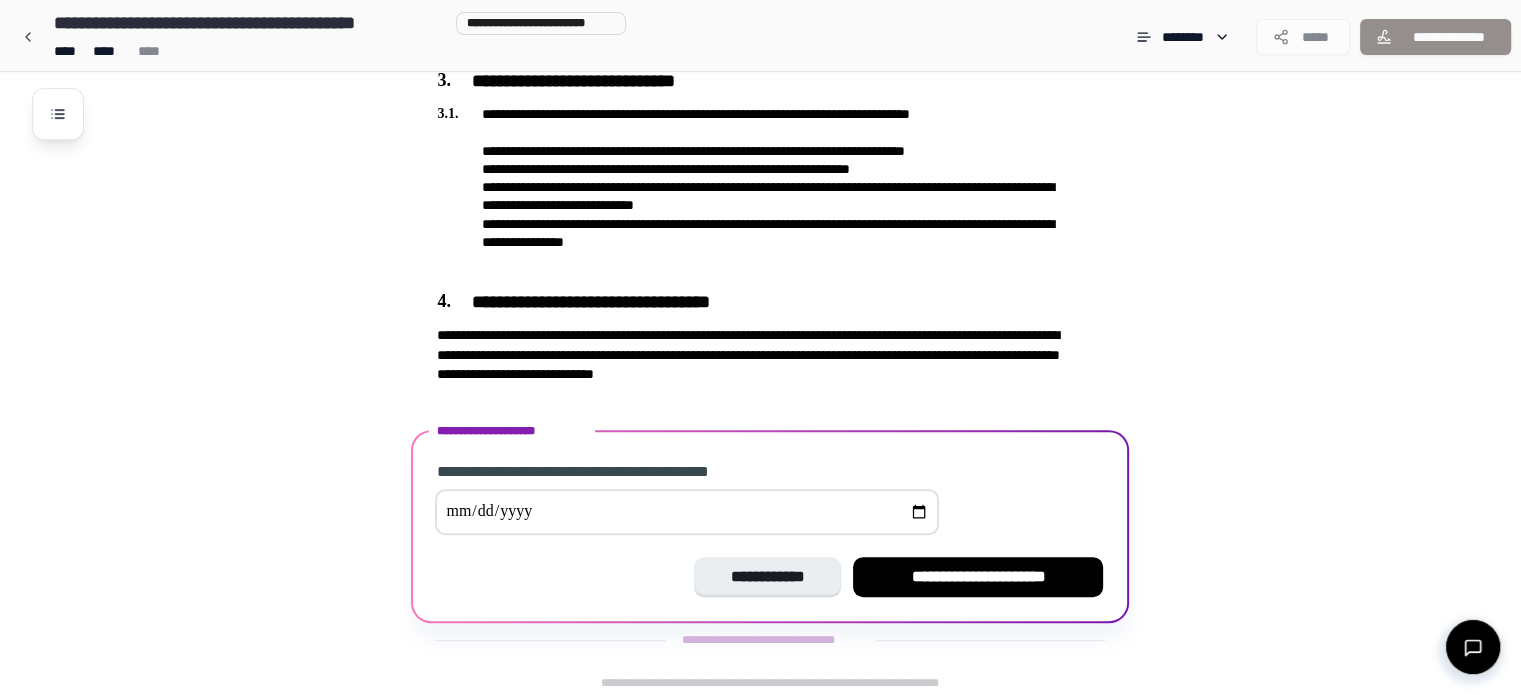 click at bounding box center [687, 512] 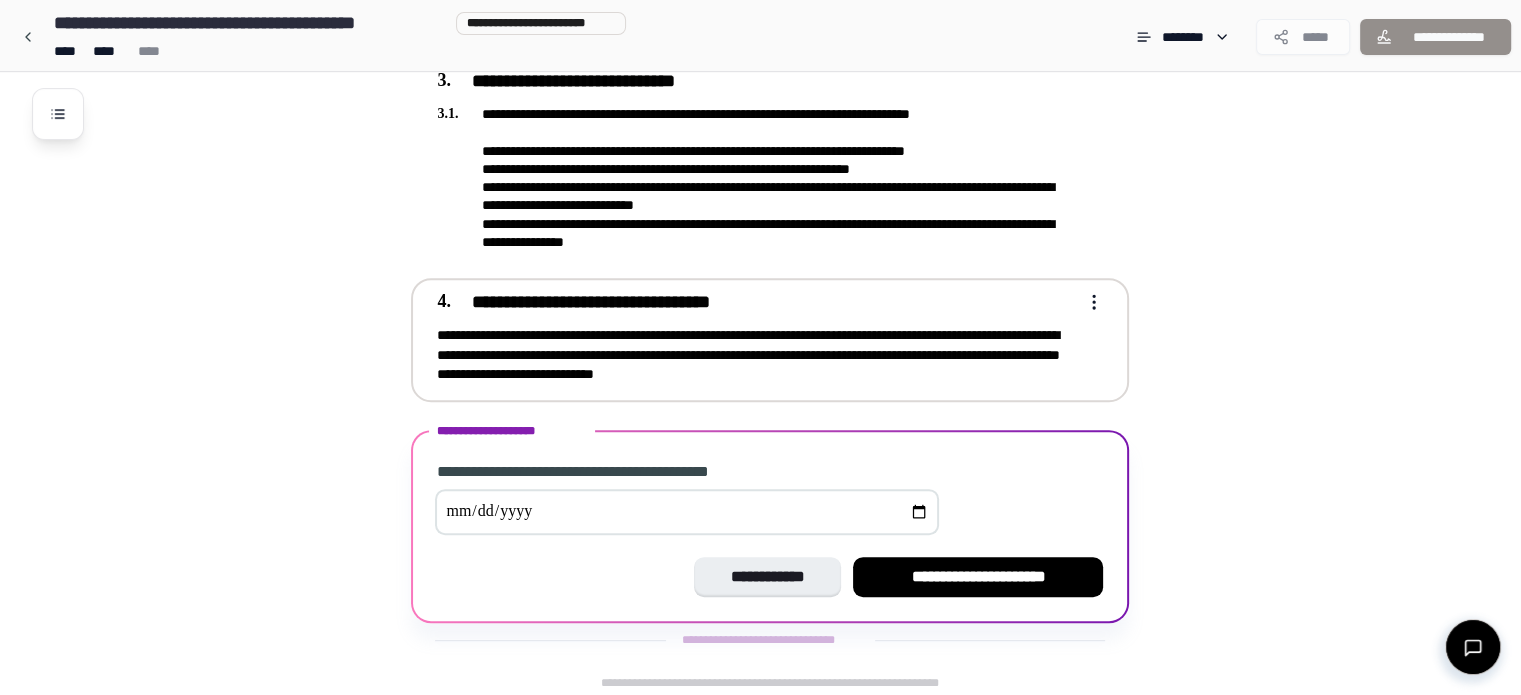 type on "**********" 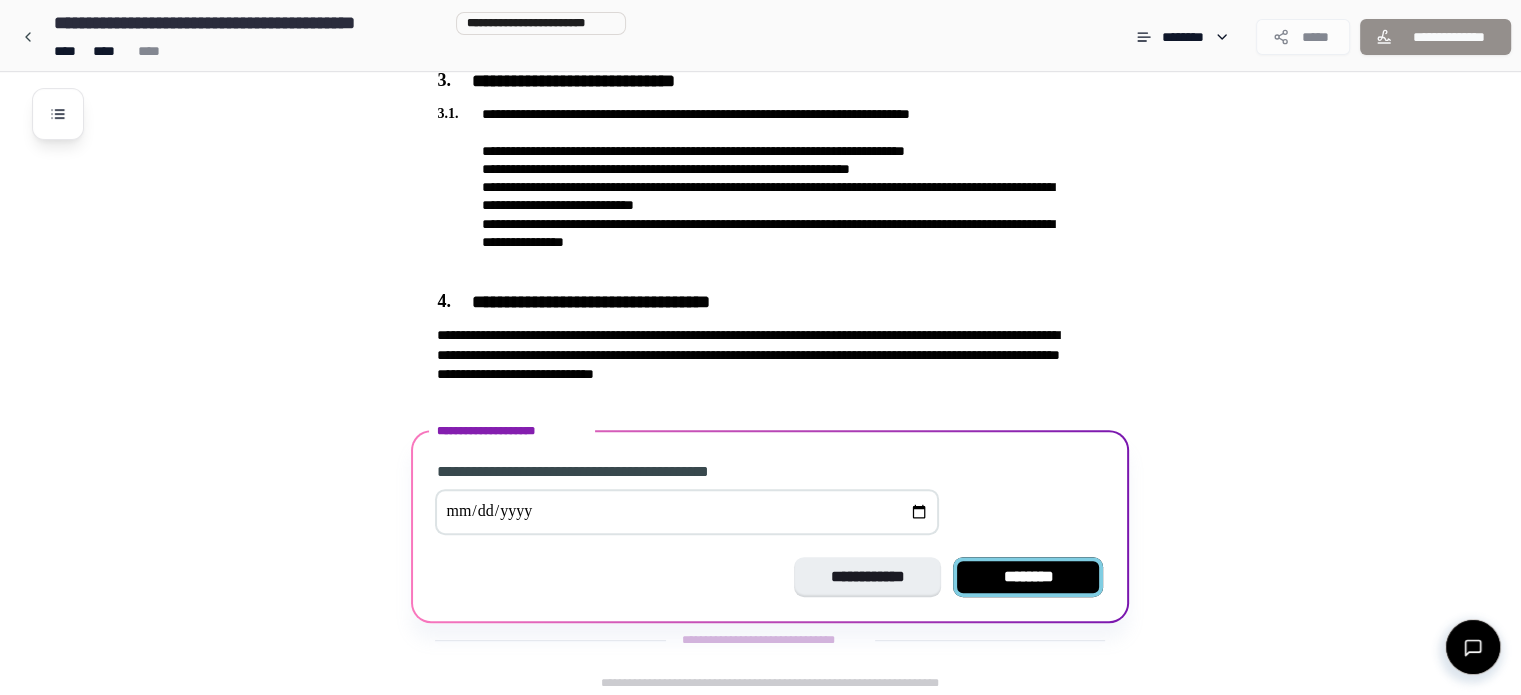 click on "********" at bounding box center [1028, 577] 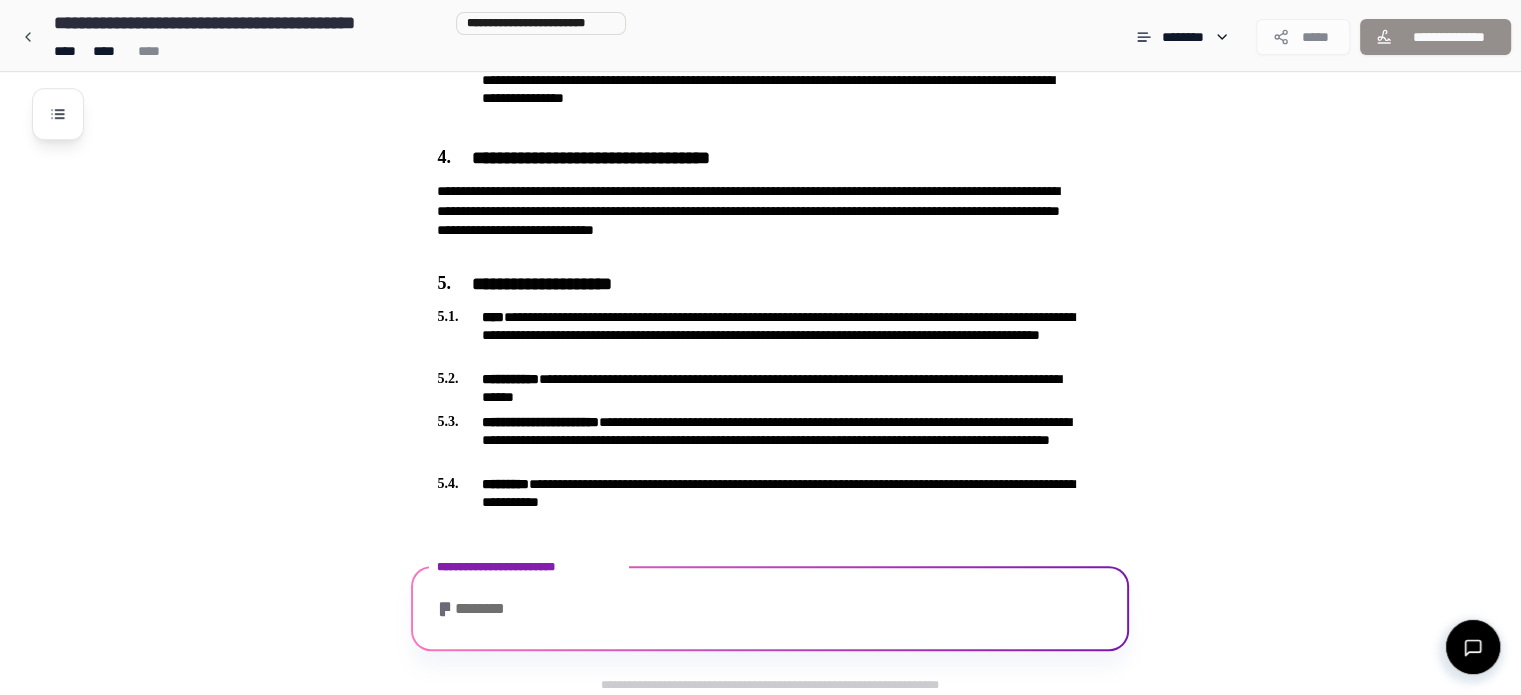 scroll, scrollTop: 1108, scrollLeft: 0, axis: vertical 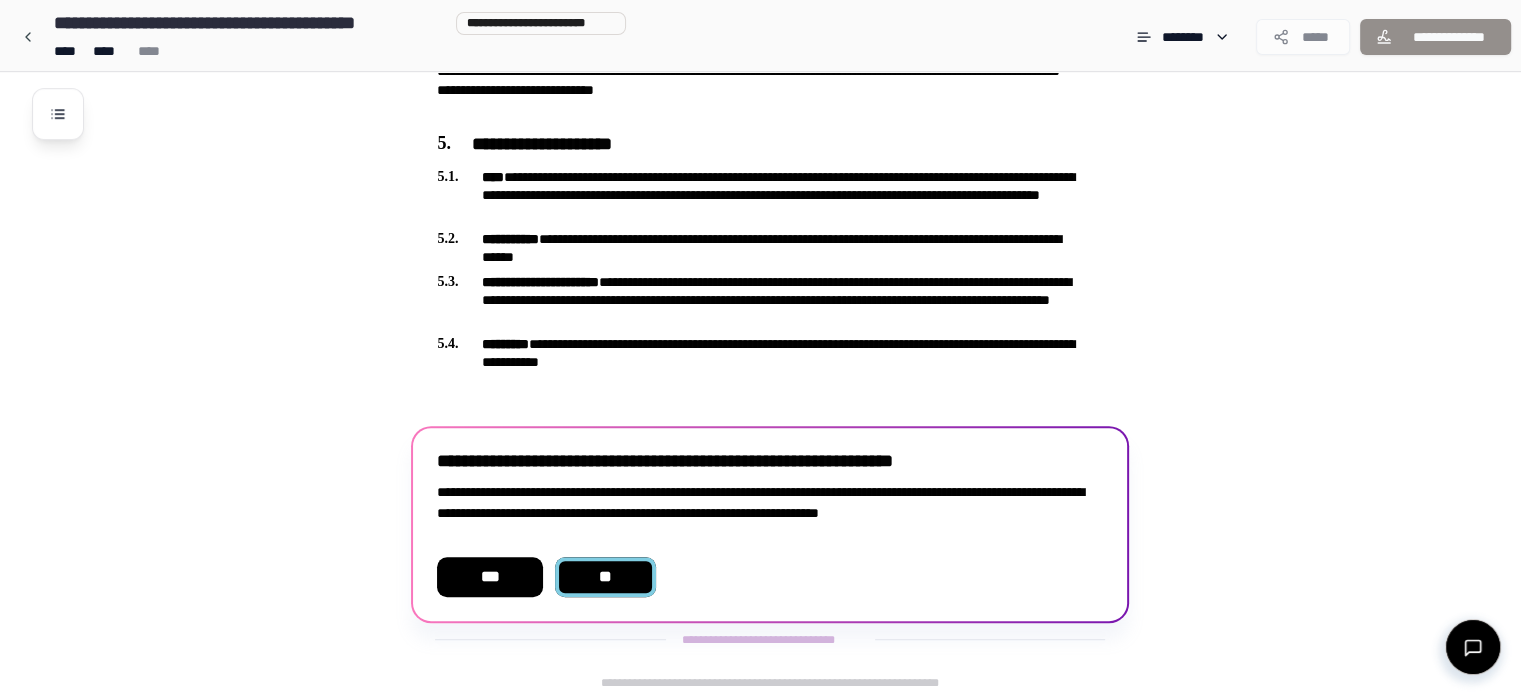 click on "**" at bounding box center [606, 577] 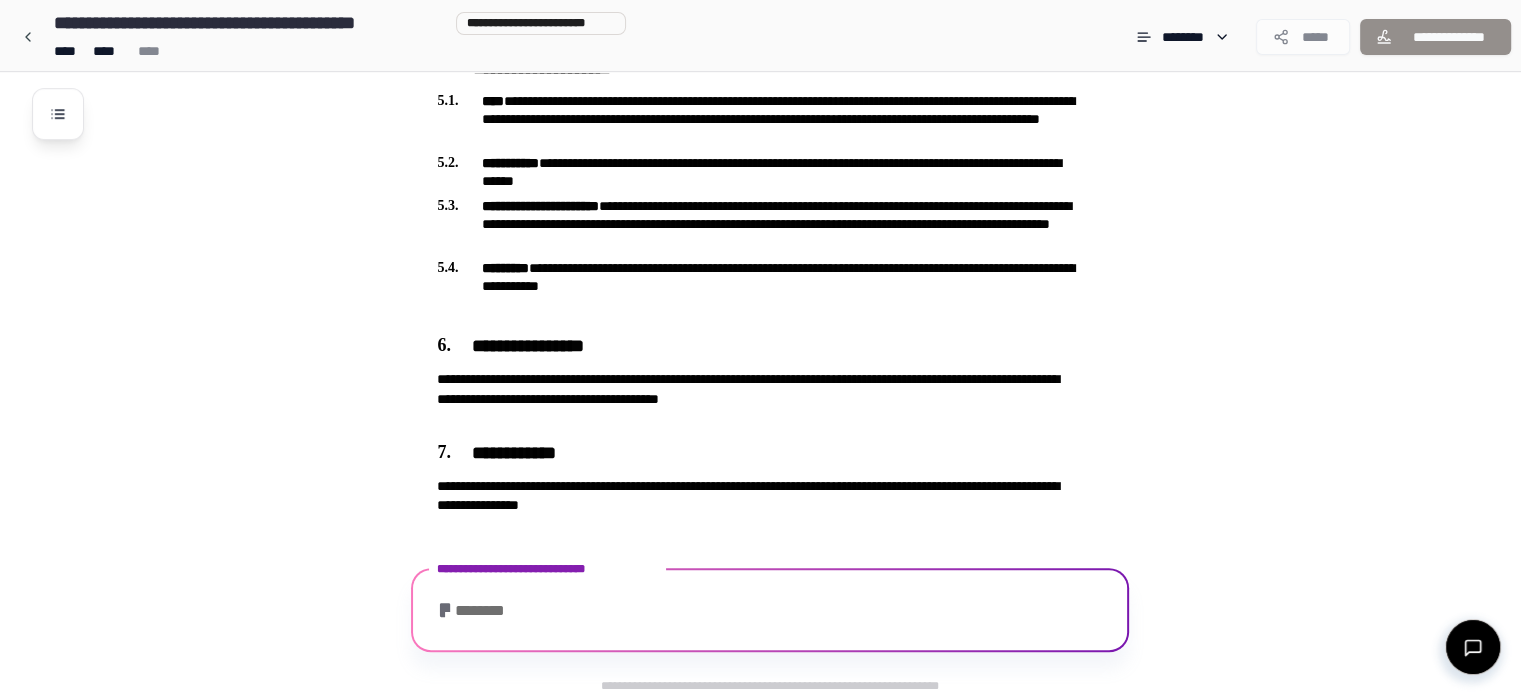 scroll, scrollTop: 1347, scrollLeft: 0, axis: vertical 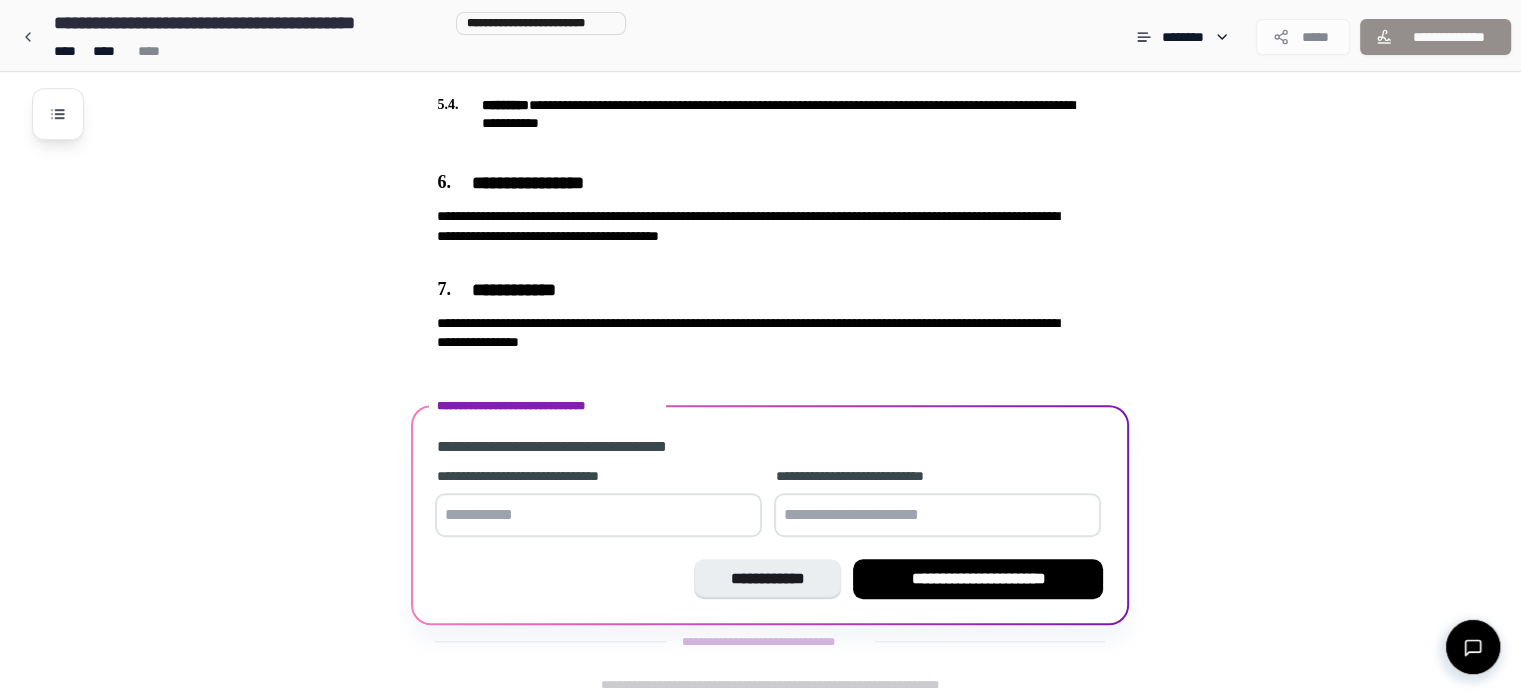 click at bounding box center (598, 515) 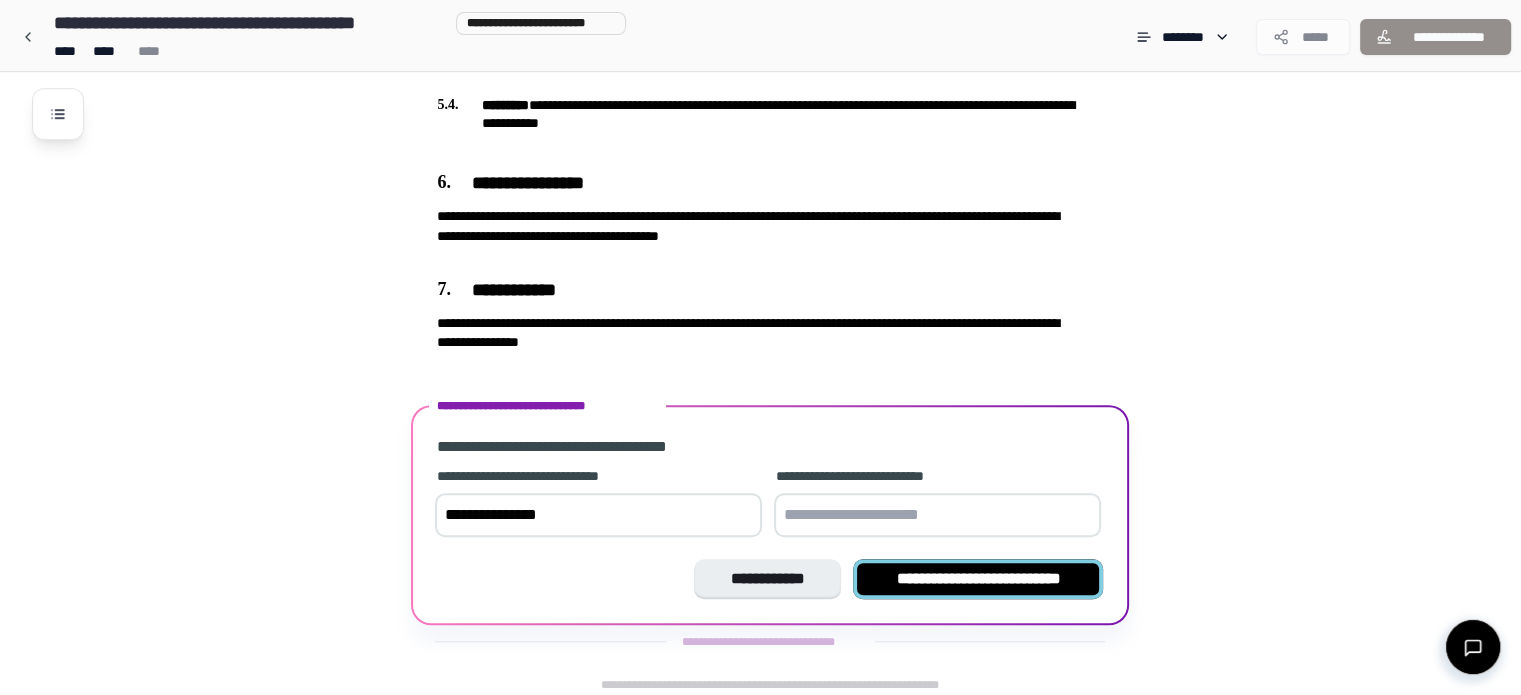 type on "**********" 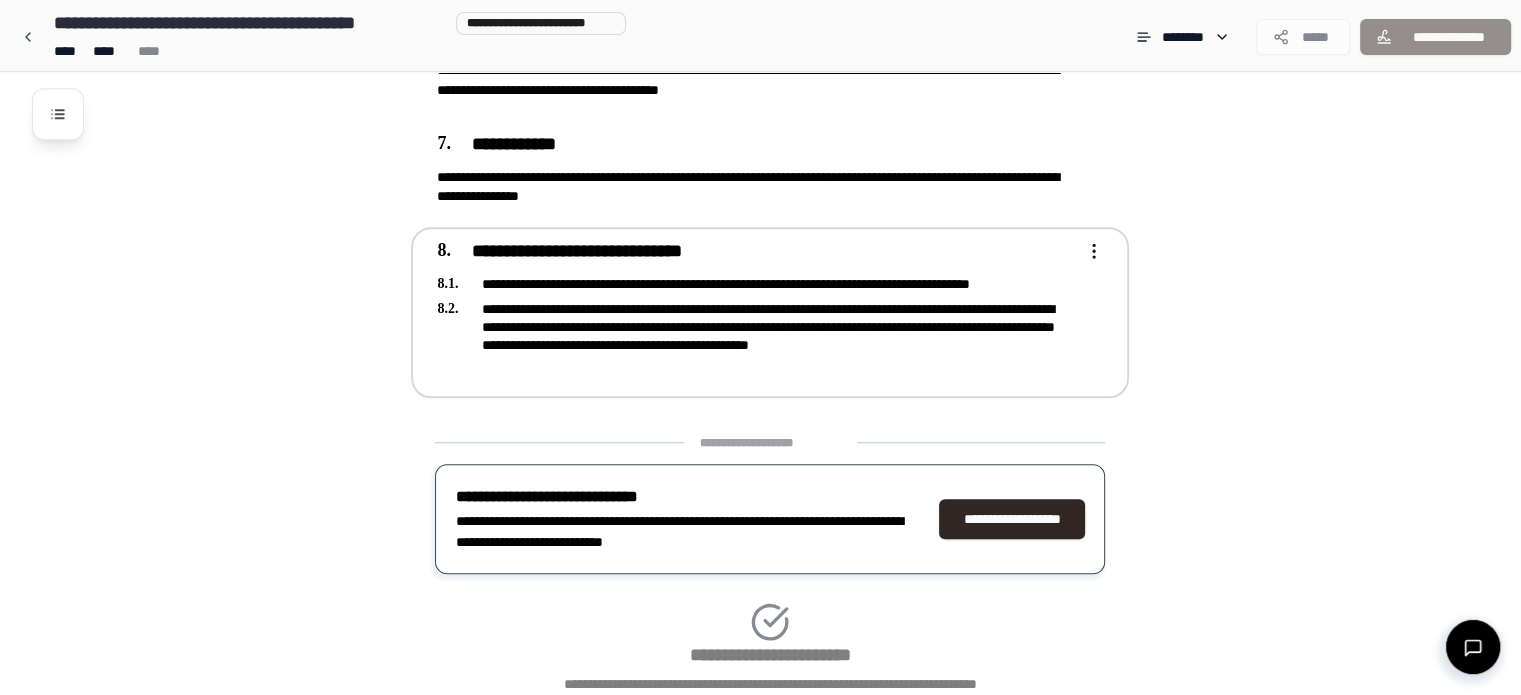 scroll, scrollTop: 1627, scrollLeft: 0, axis: vertical 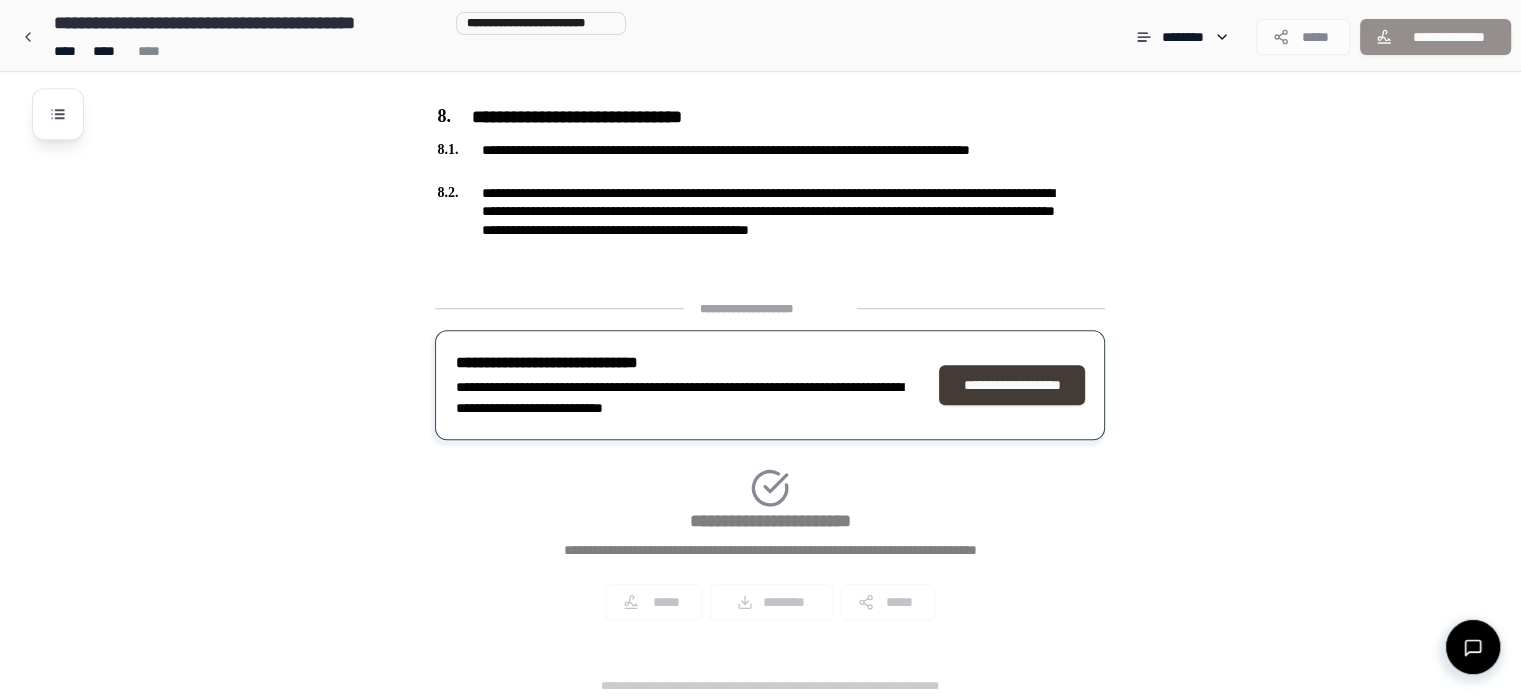 click on "**********" at bounding box center (1012, 385) 